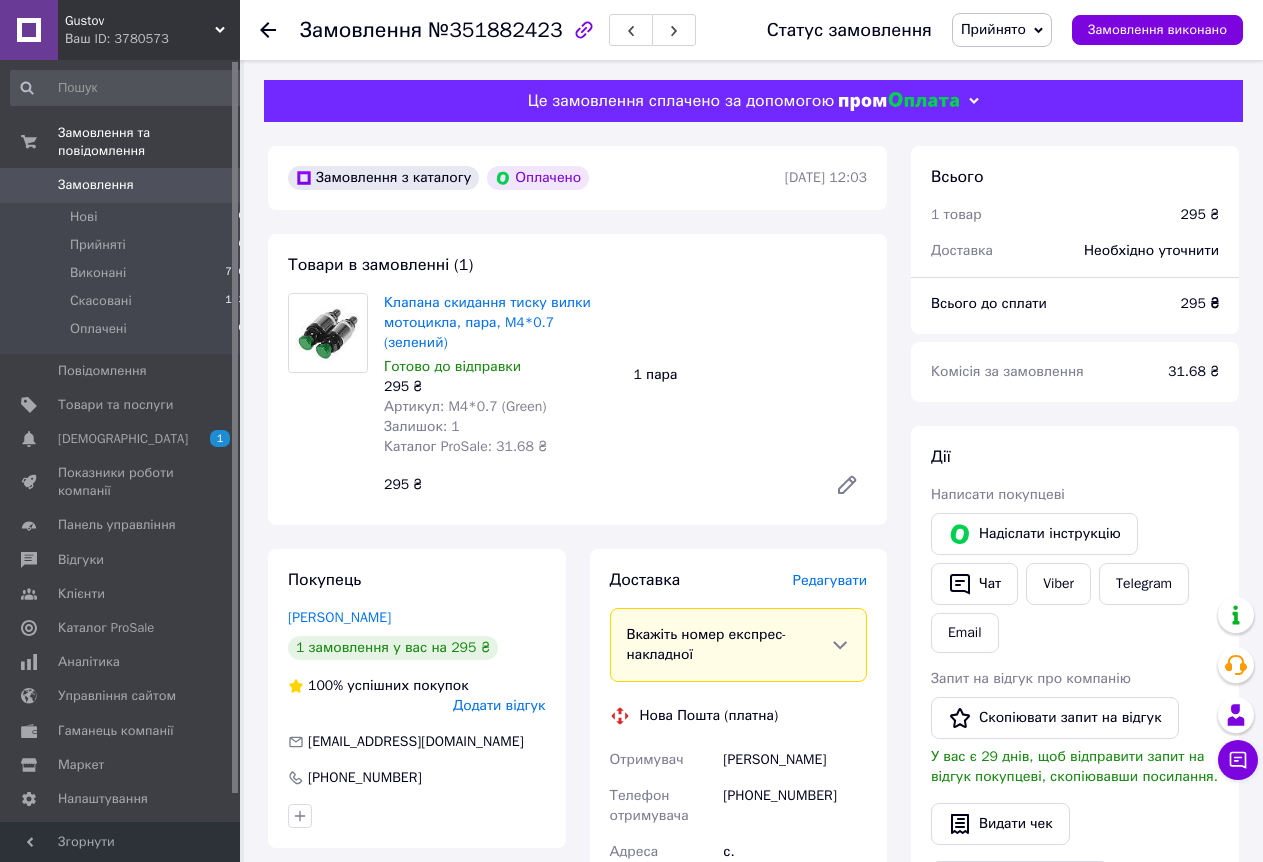scroll, scrollTop: 714, scrollLeft: 0, axis: vertical 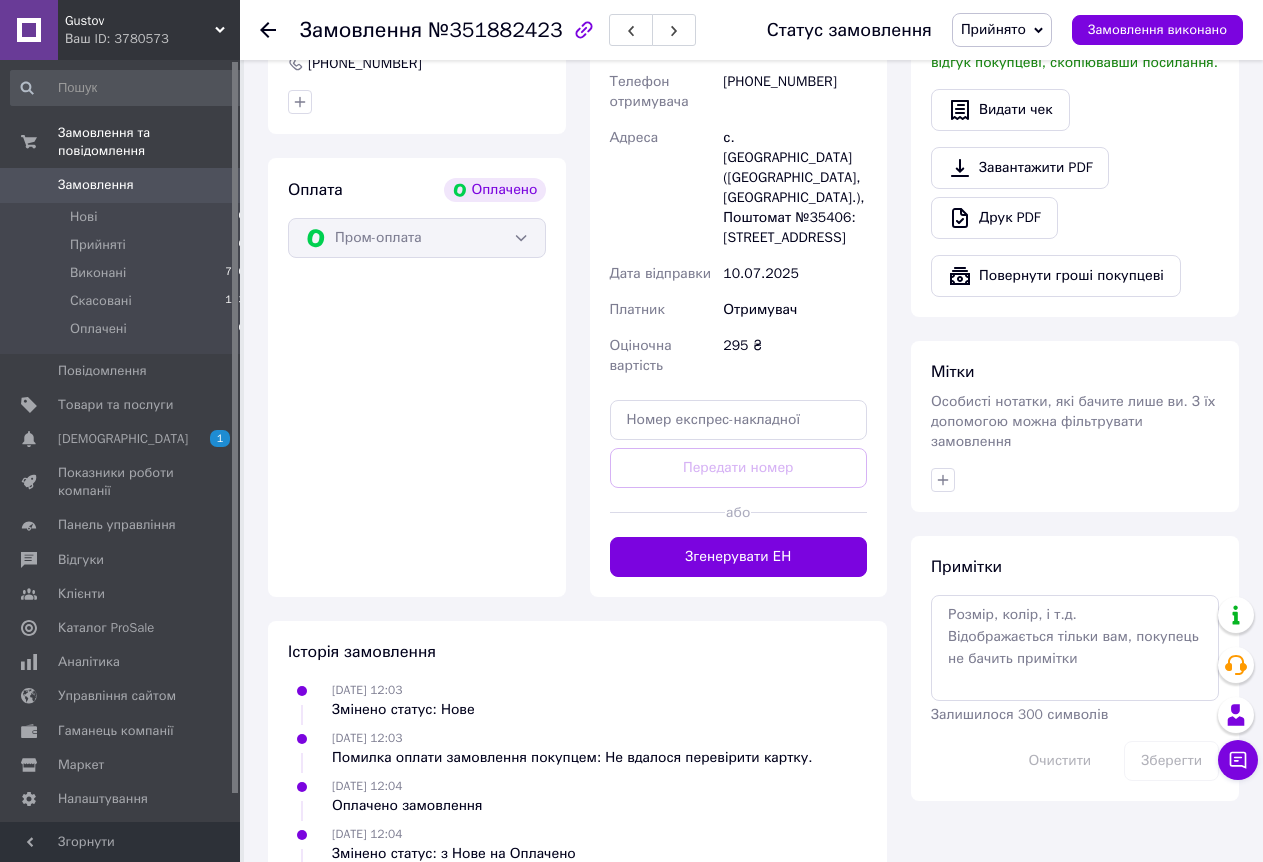 click at bounding box center [668, 512] 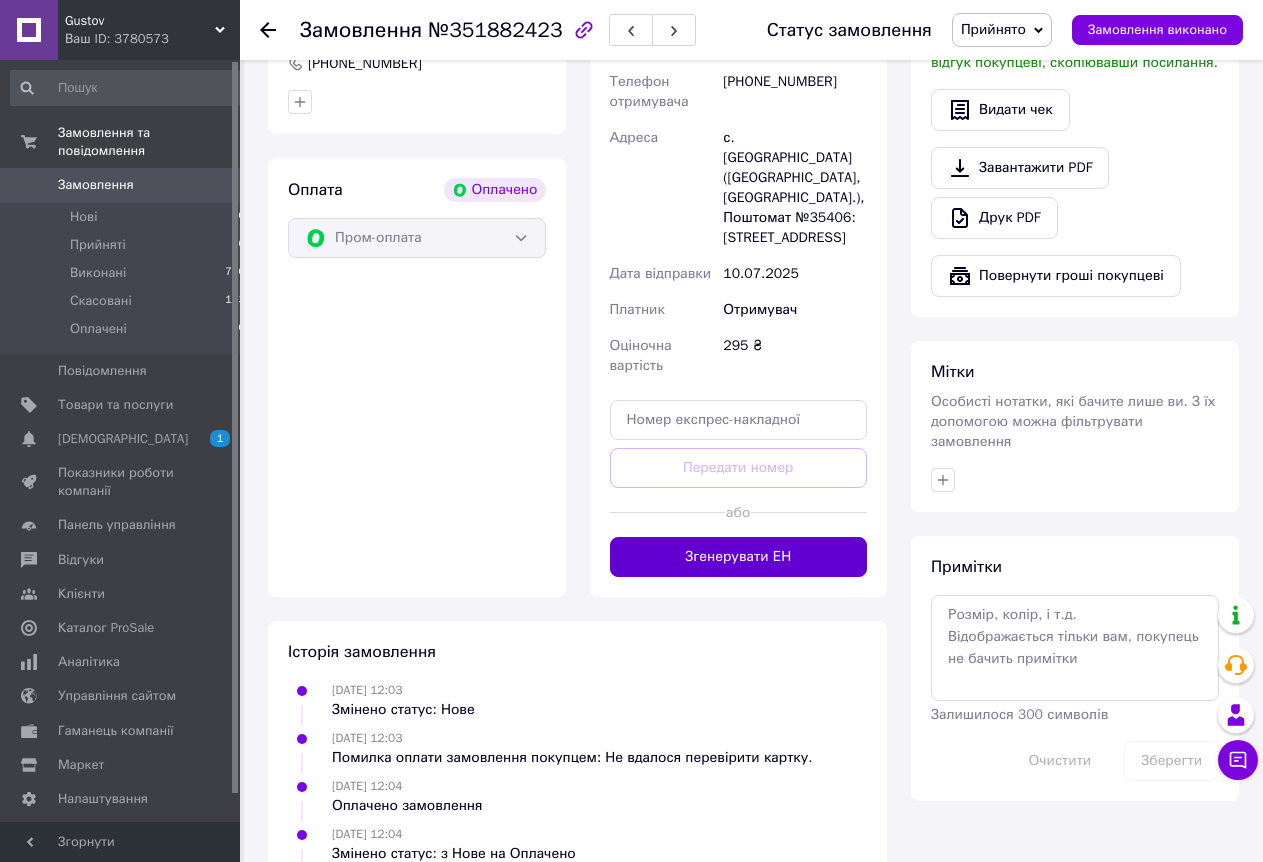 click on "Згенерувати ЕН" at bounding box center (739, 557) 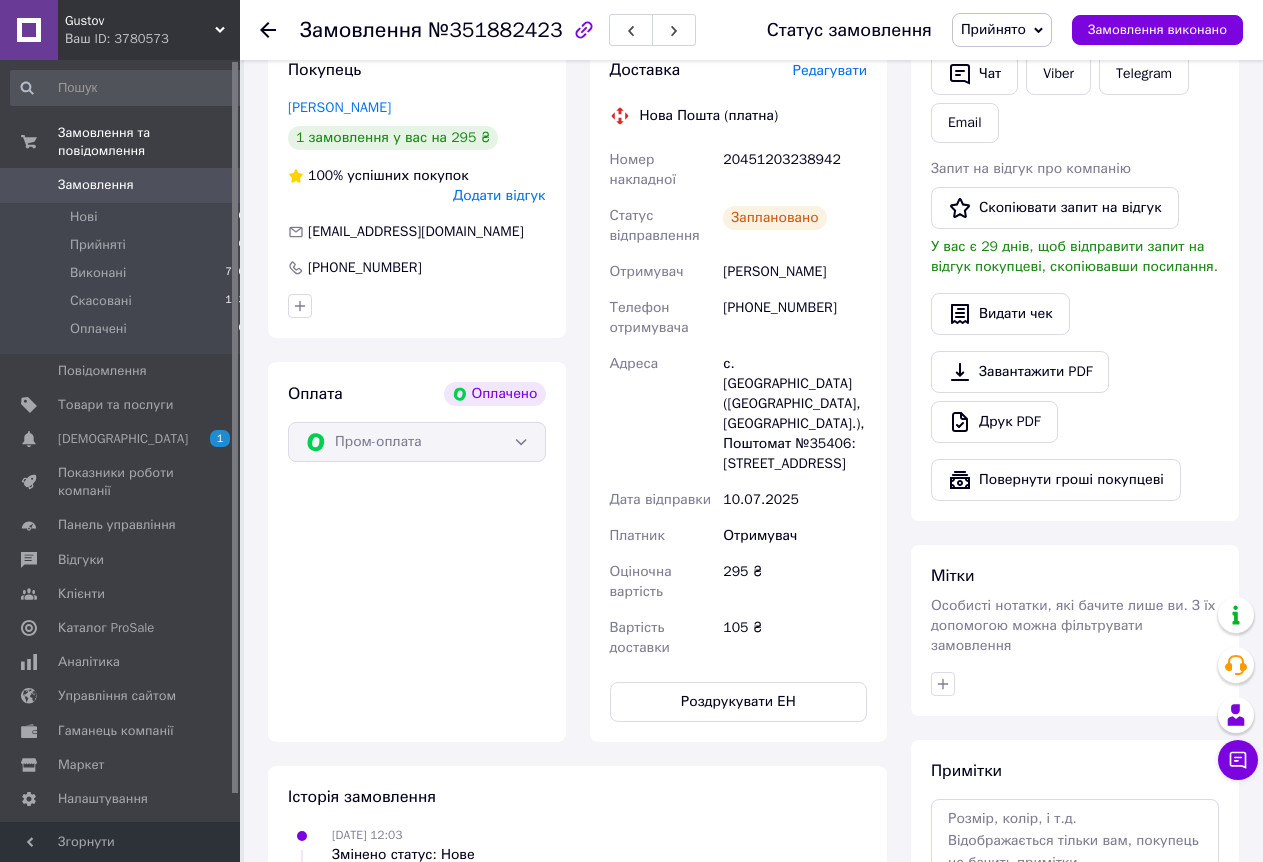 scroll, scrollTop: 0, scrollLeft: 0, axis: both 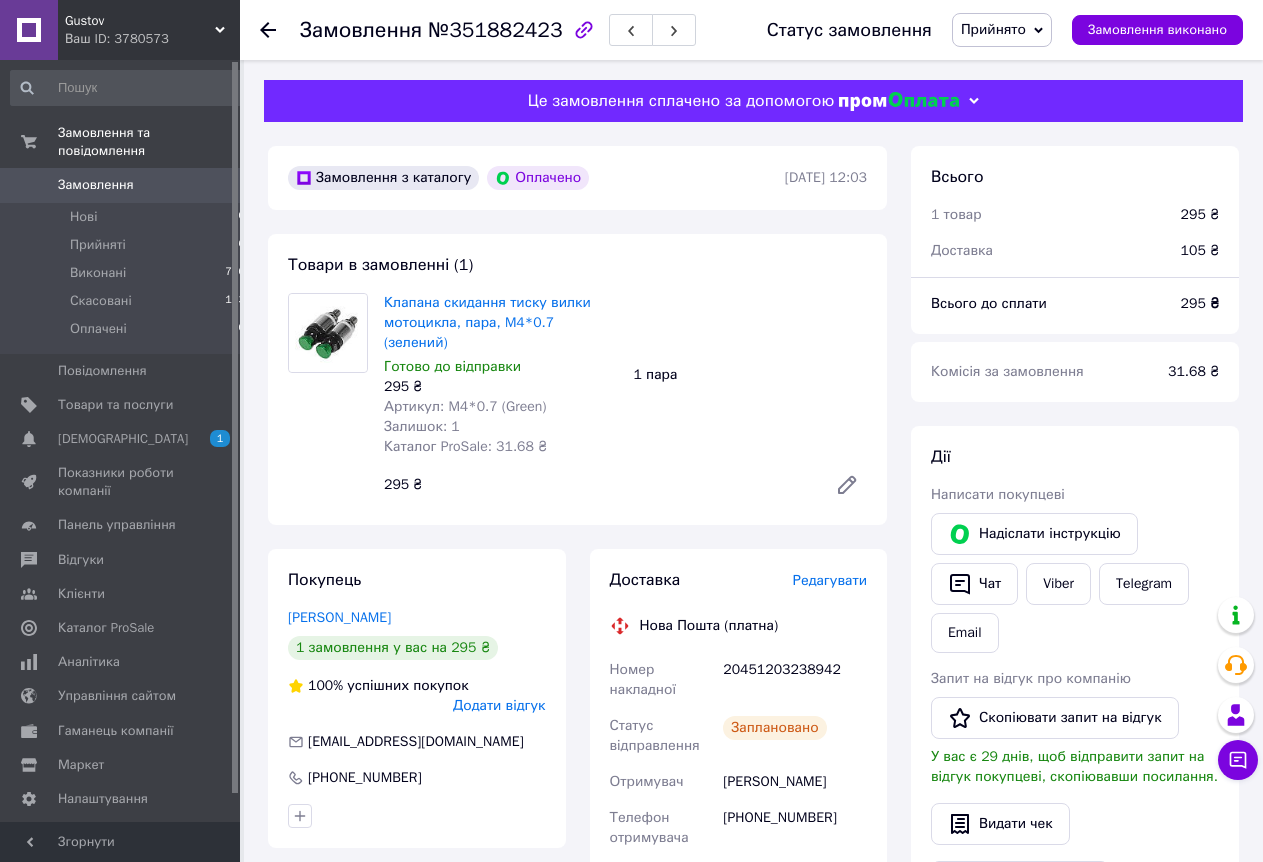 click 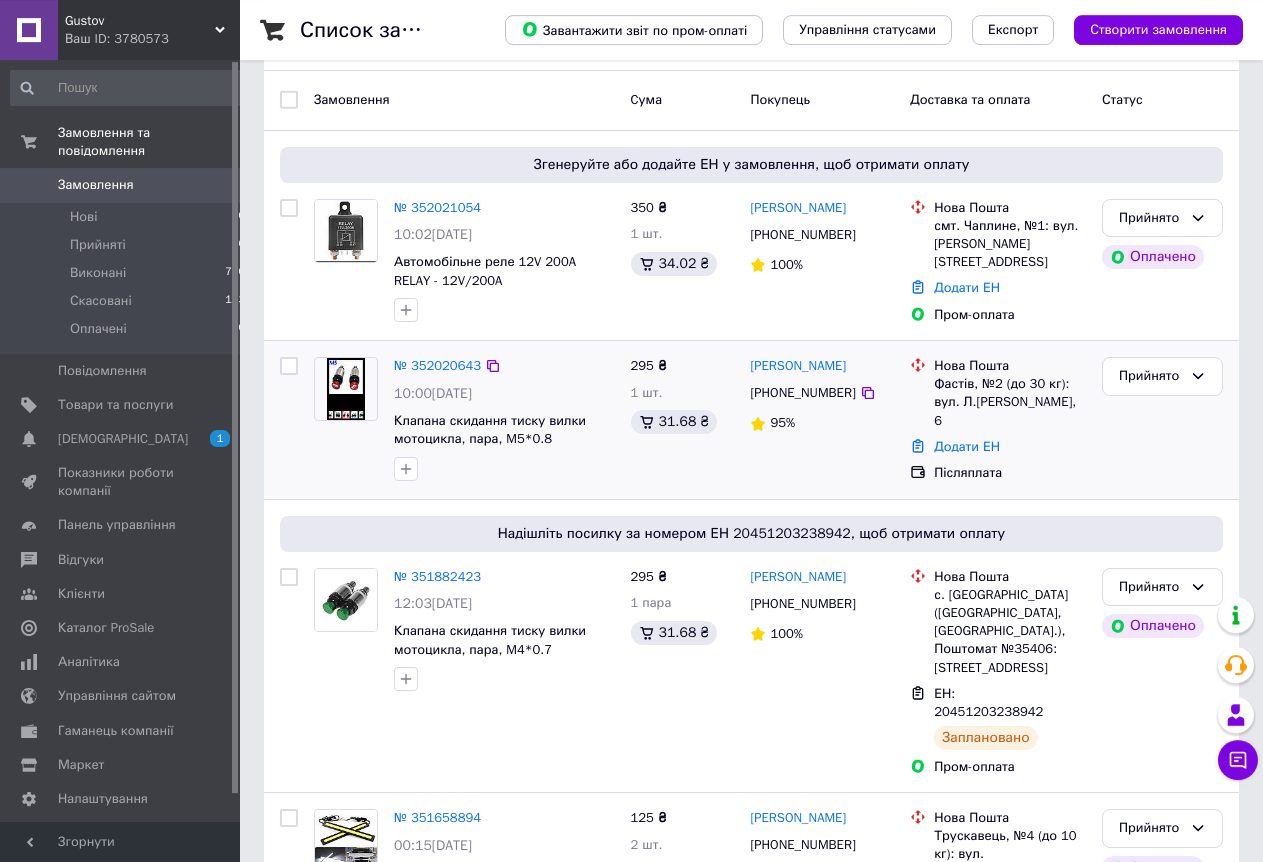 scroll, scrollTop: 204, scrollLeft: 0, axis: vertical 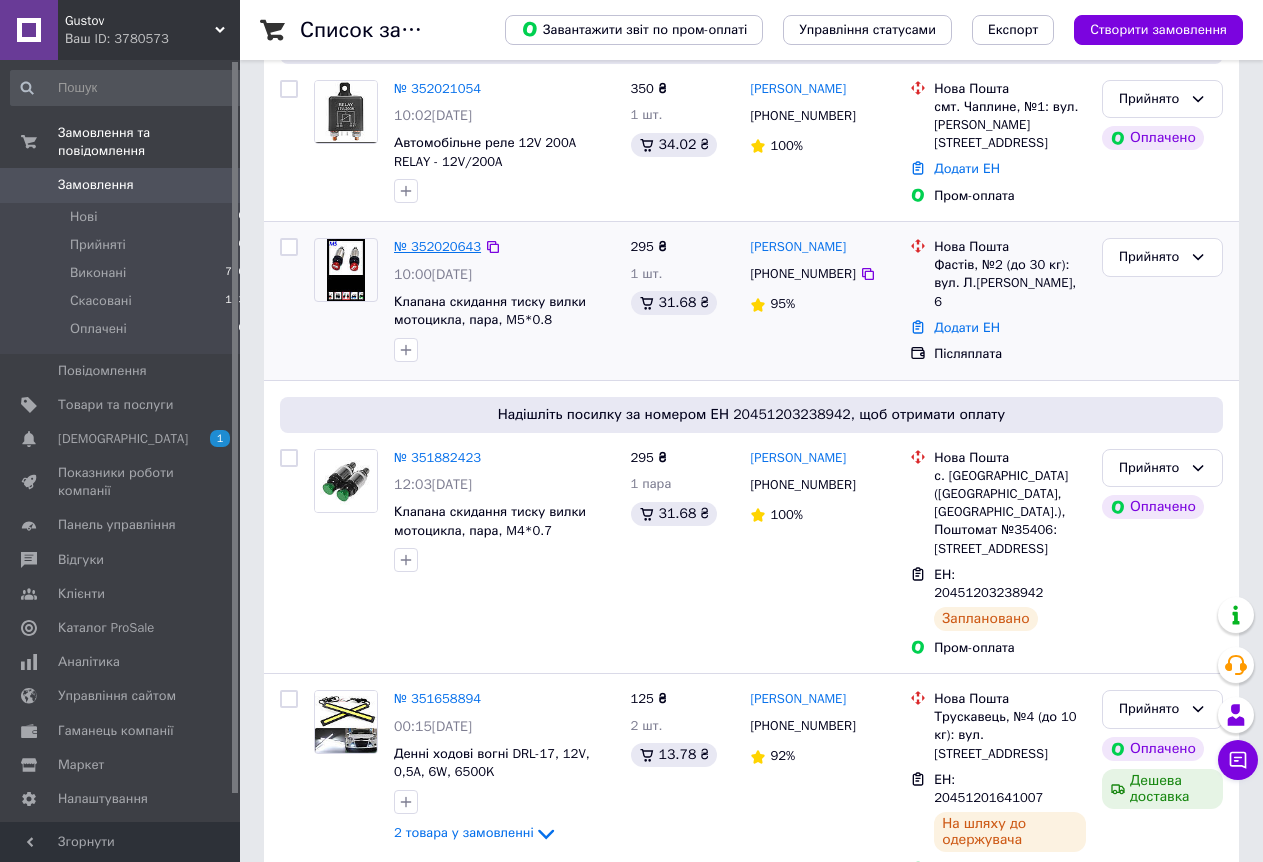 click on "№ 352020643" at bounding box center (437, 246) 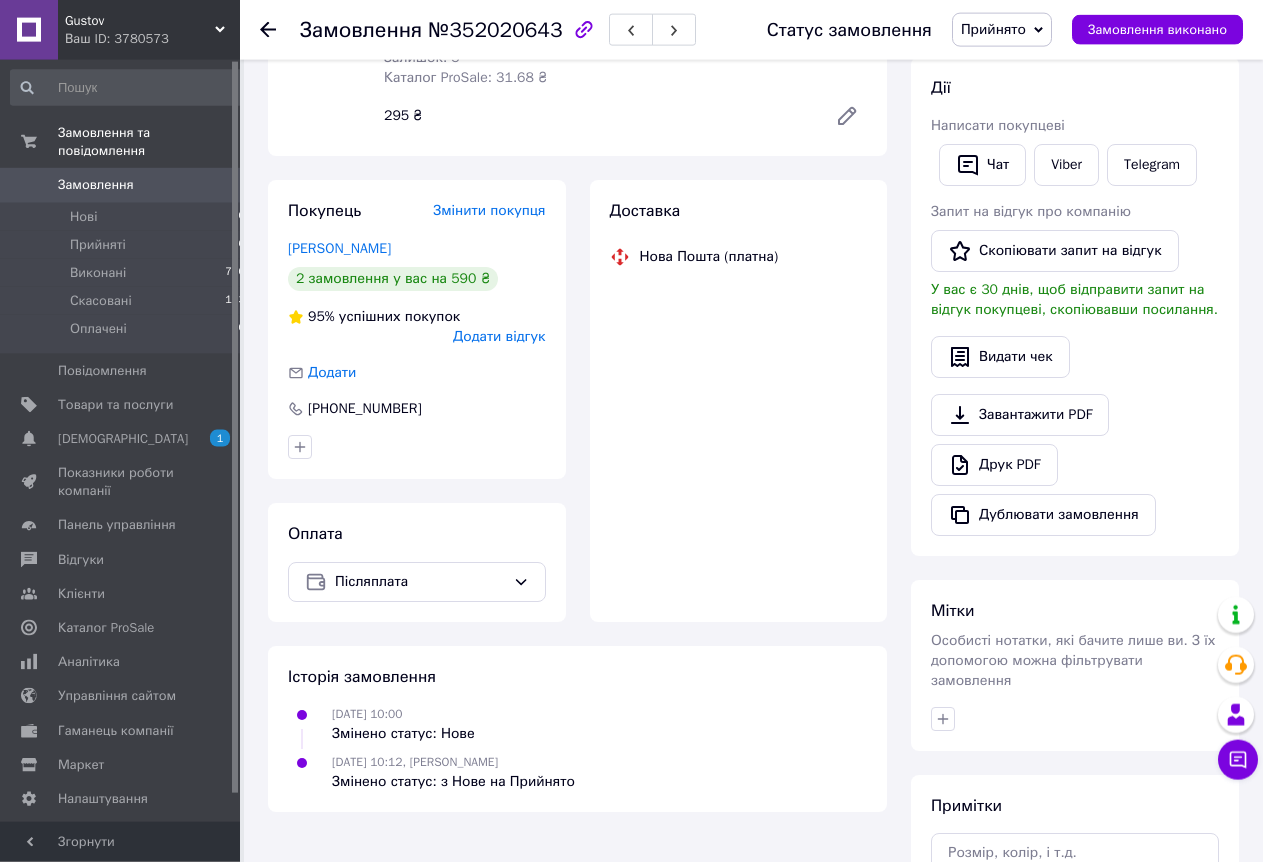 scroll, scrollTop: 489, scrollLeft: 0, axis: vertical 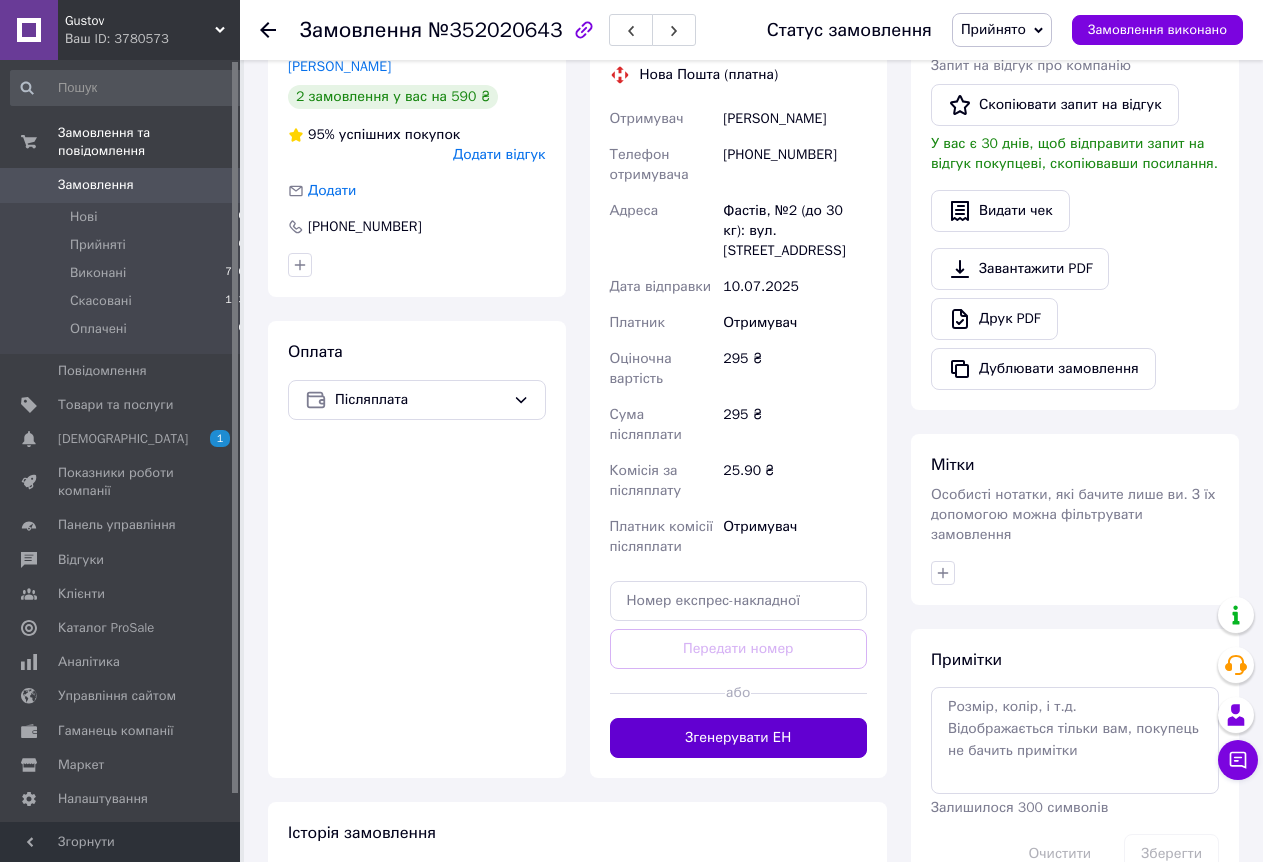 click on "Згенерувати ЕН" at bounding box center [739, 738] 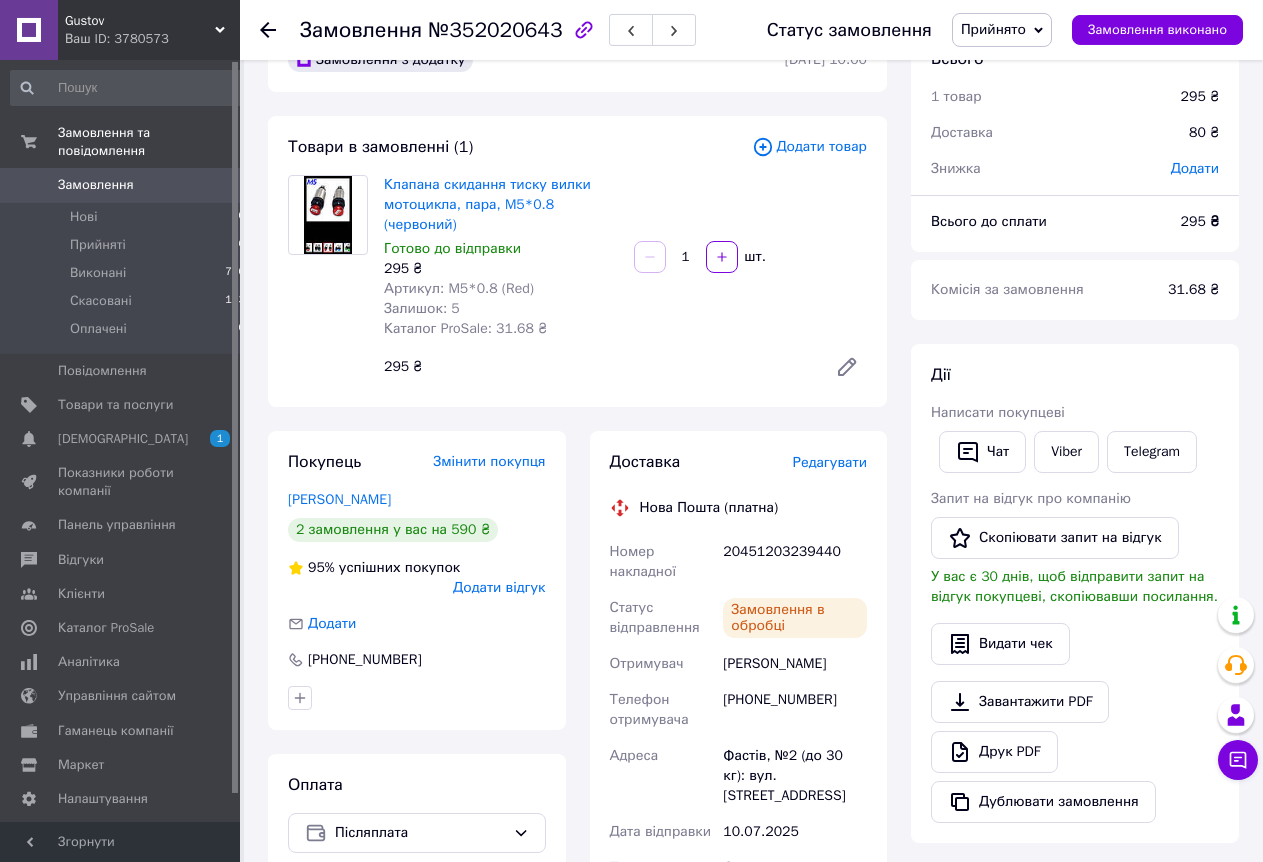scroll, scrollTop: 0, scrollLeft: 0, axis: both 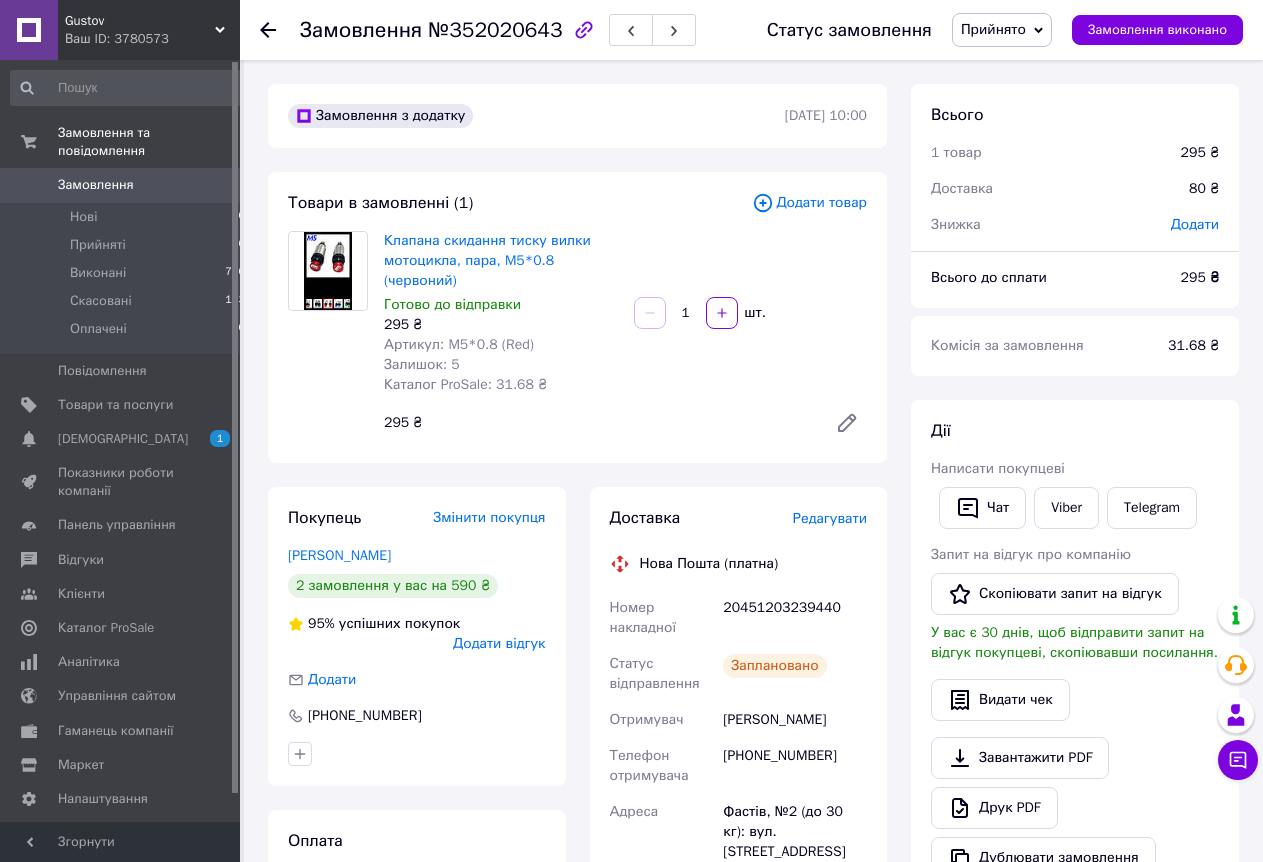 click 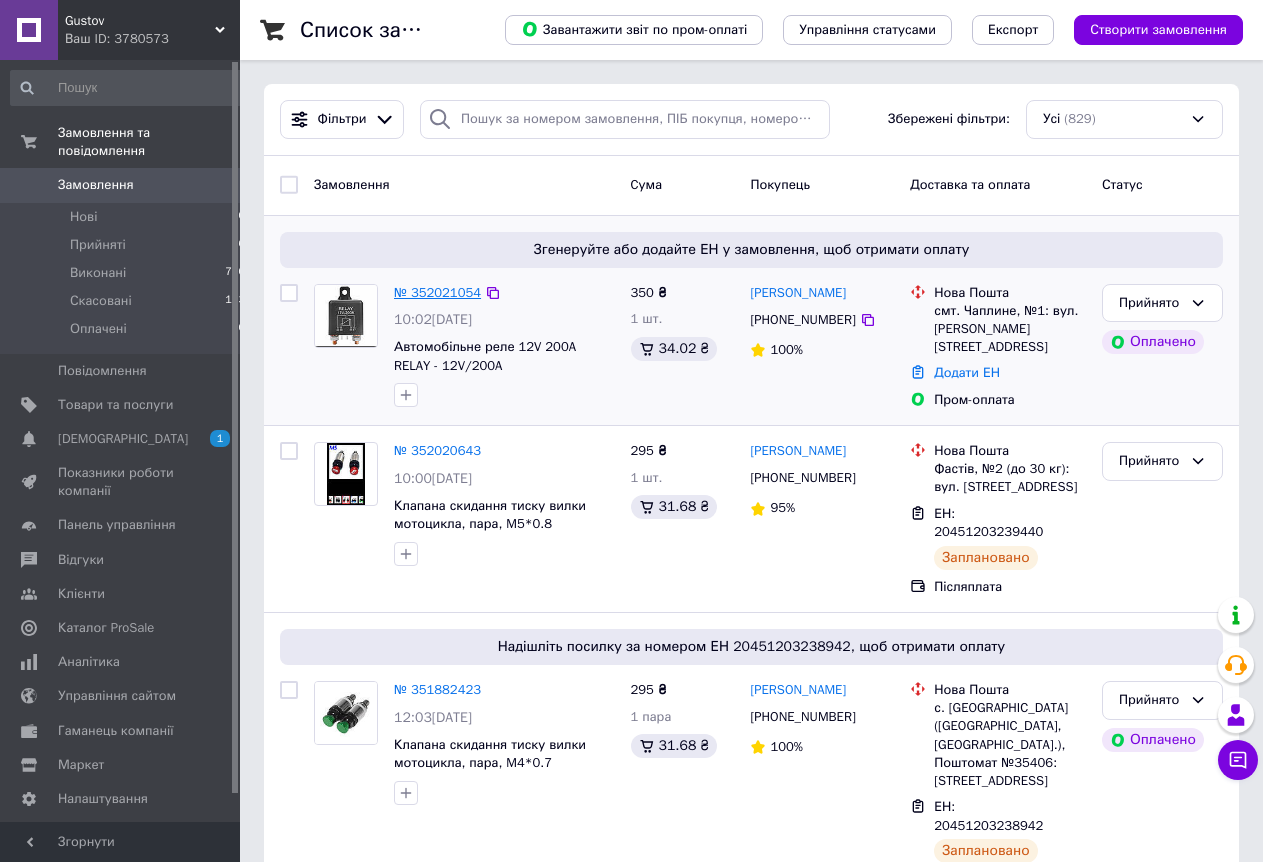 click on "№ 352021054" at bounding box center [437, 292] 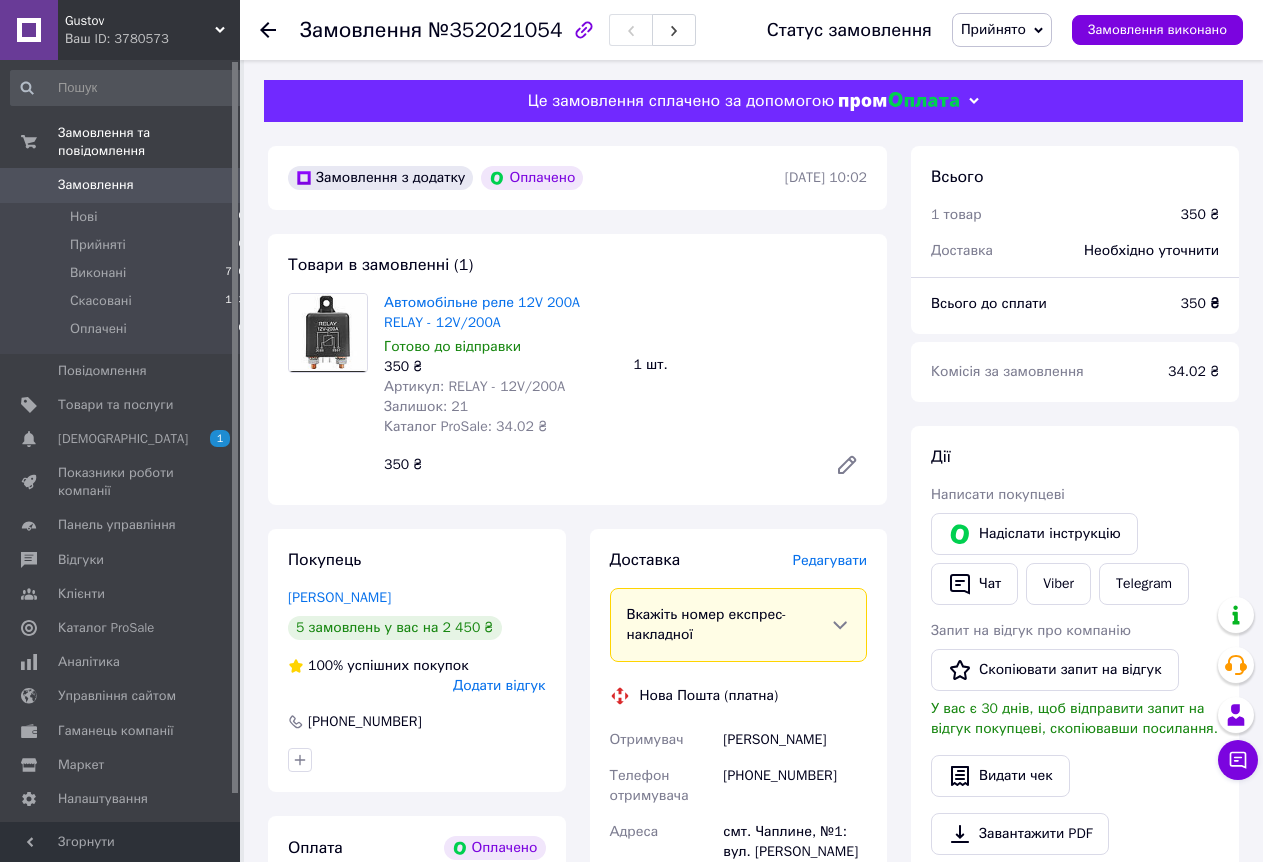 scroll, scrollTop: 408, scrollLeft: 0, axis: vertical 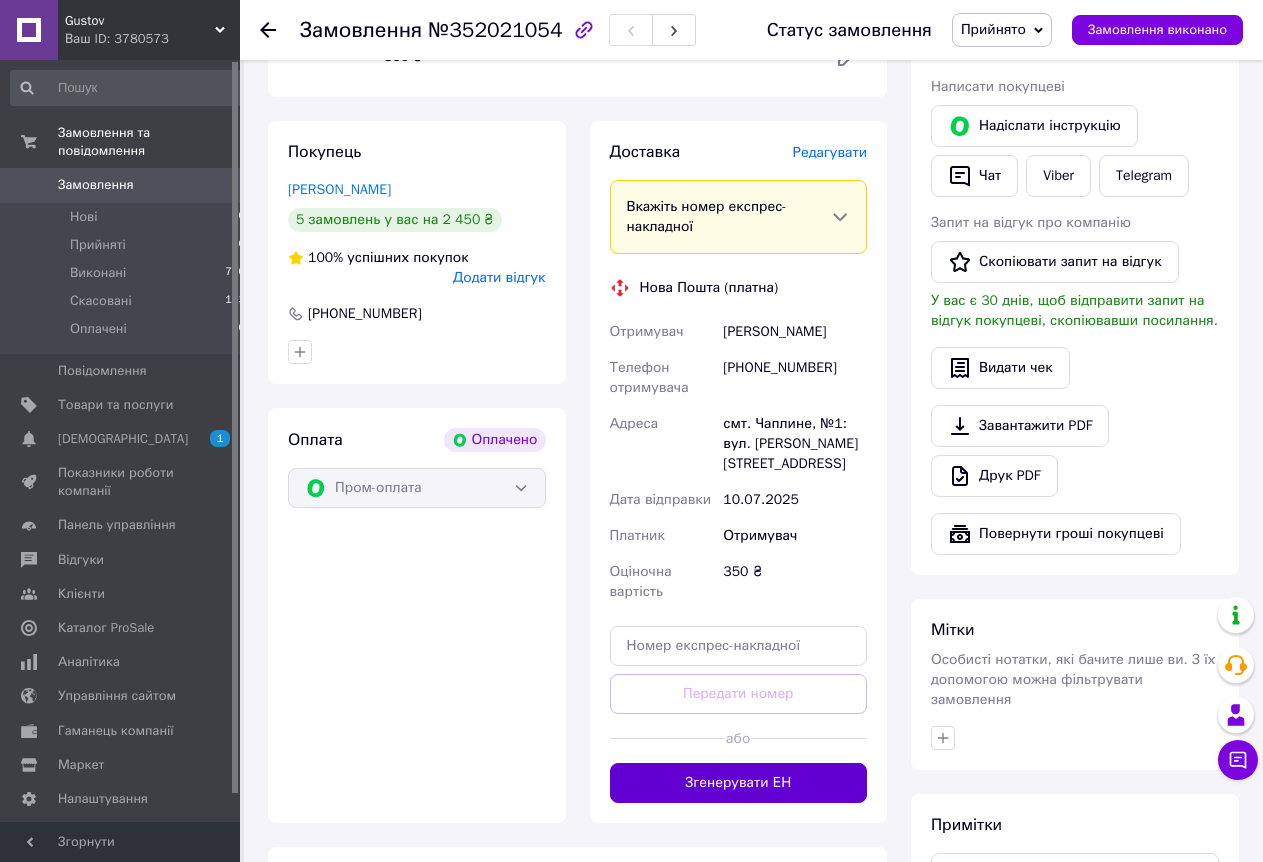 click on "Згенерувати ЕН" at bounding box center (739, 783) 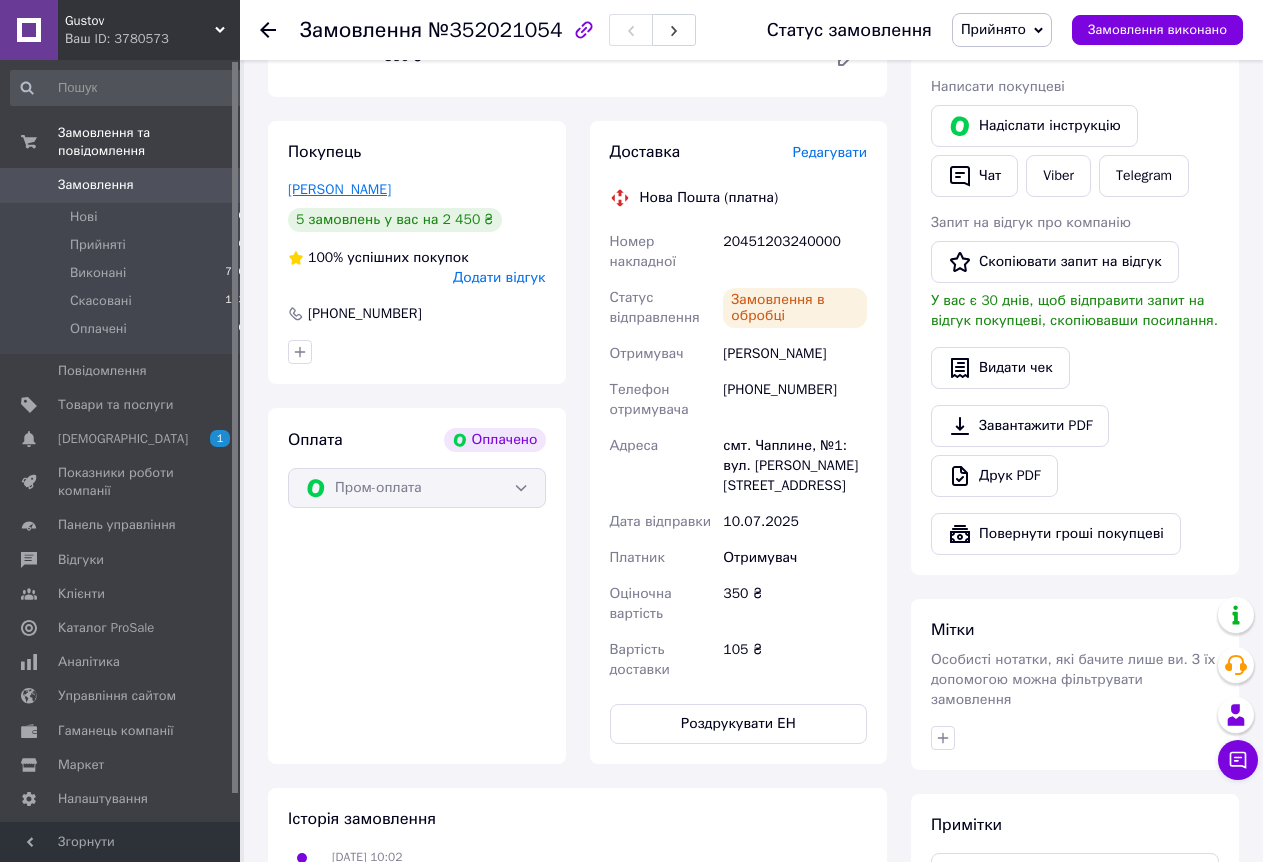 click on "Давиденко Валентин" at bounding box center [339, 189] 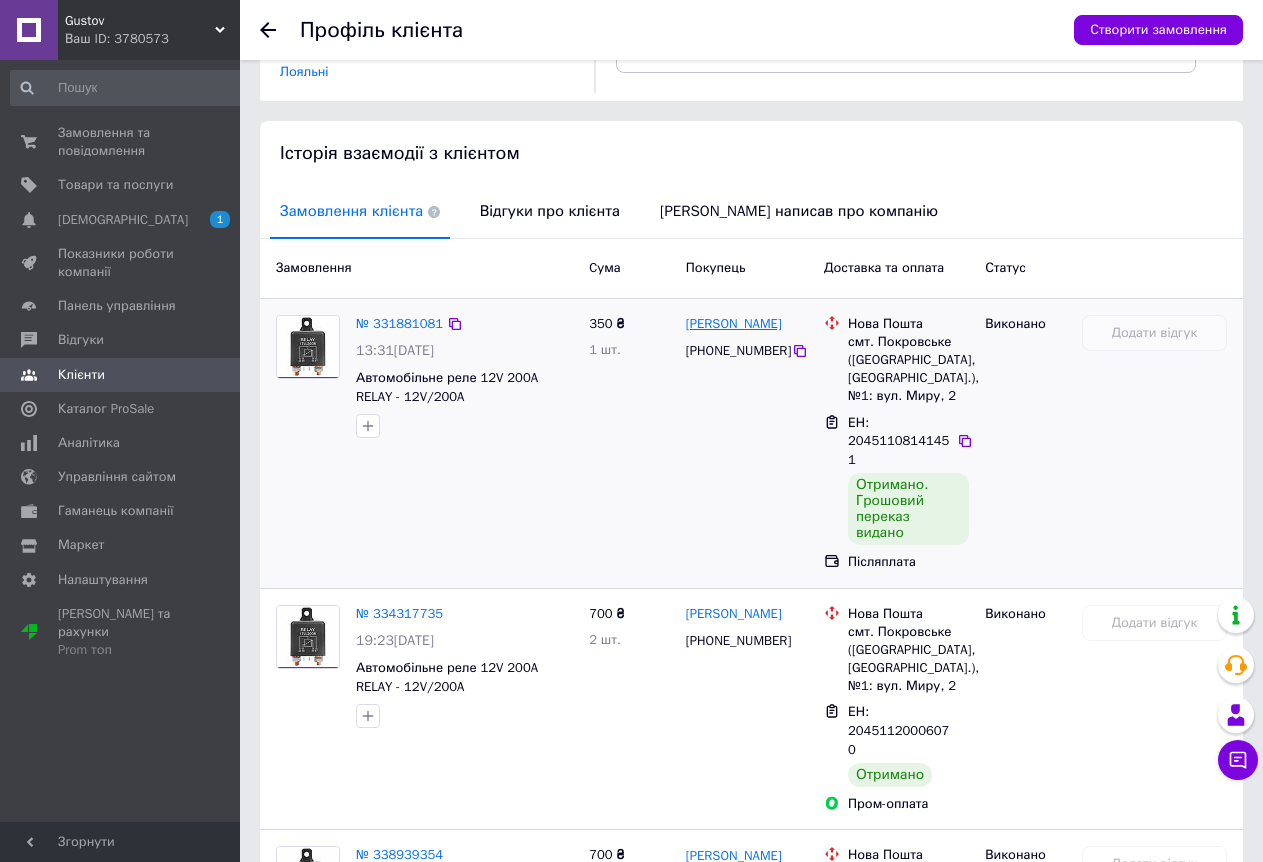 scroll, scrollTop: 0, scrollLeft: 0, axis: both 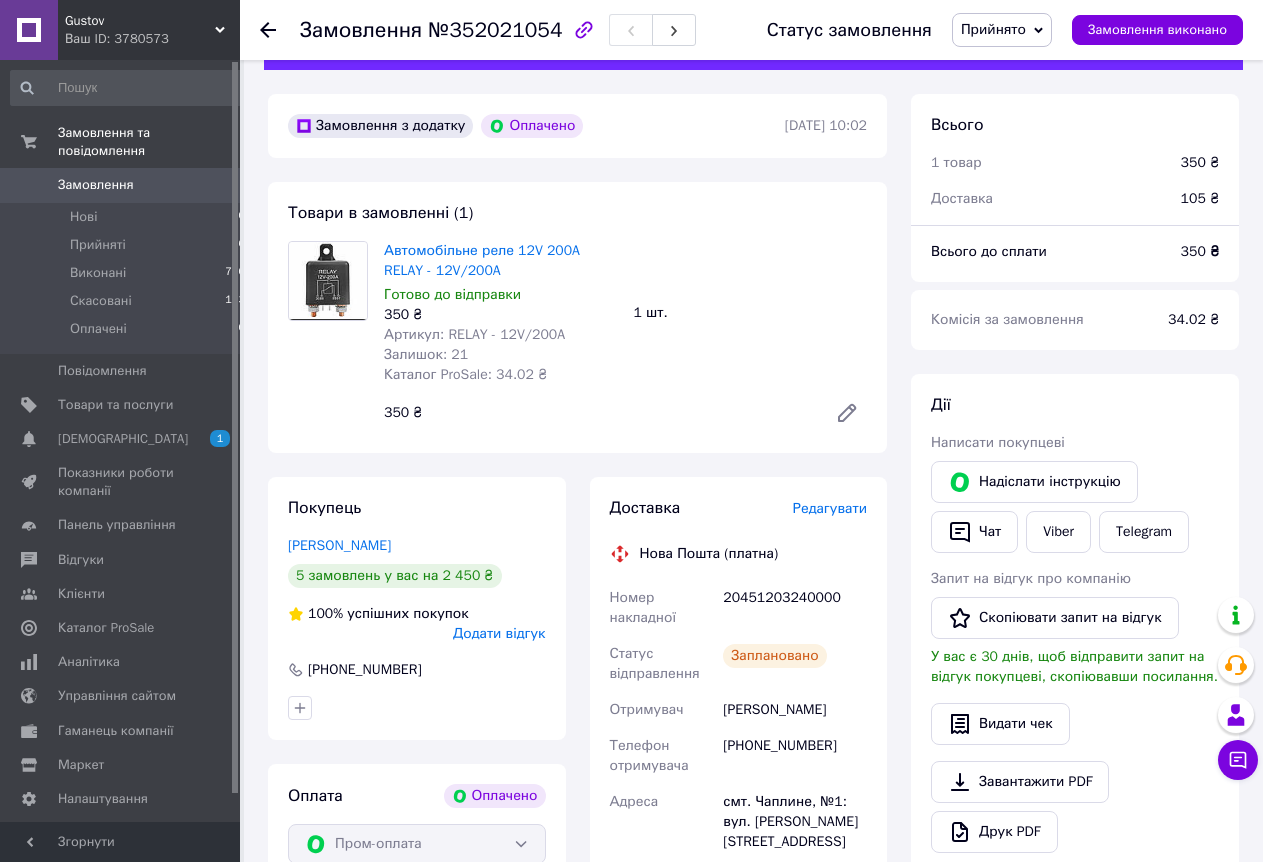 click 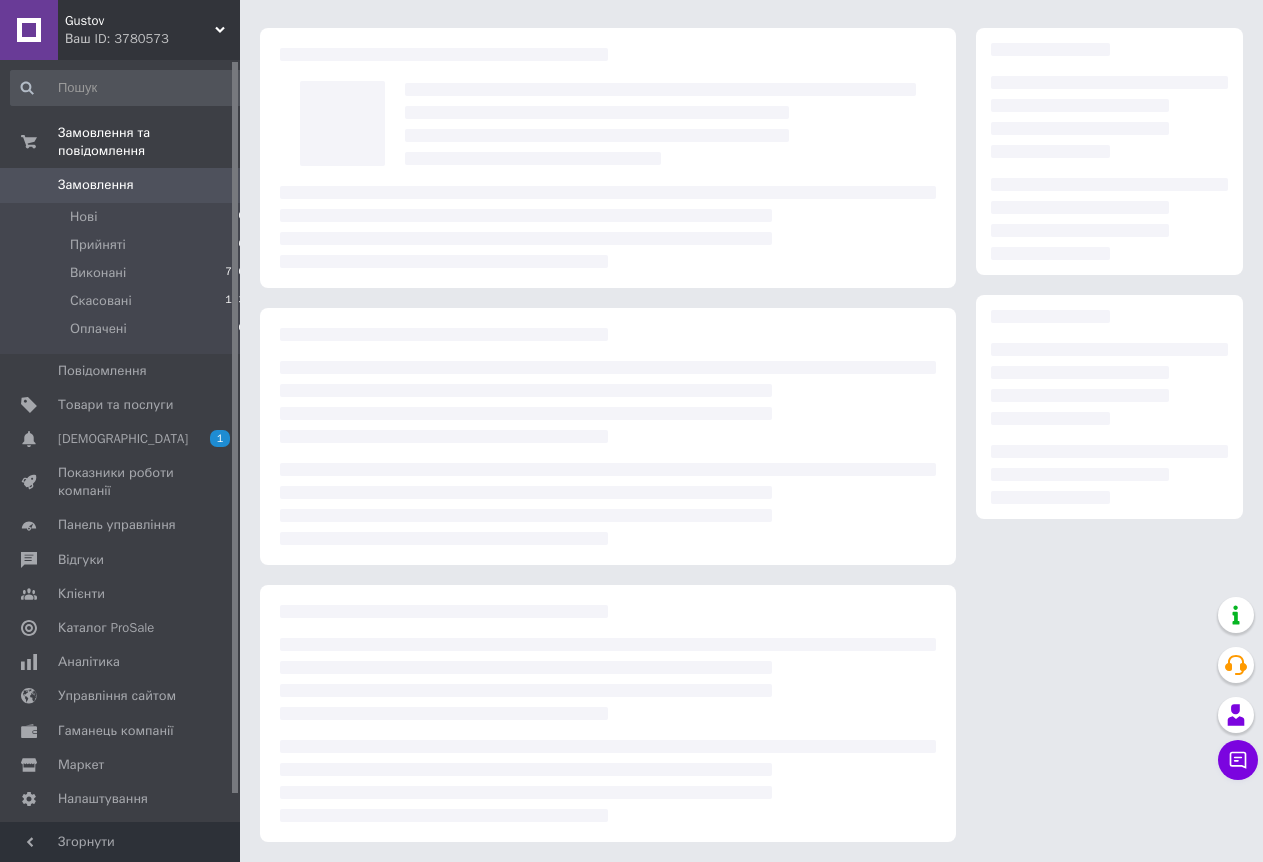 scroll, scrollTop: 0, scrollLeft: 0, axis: both 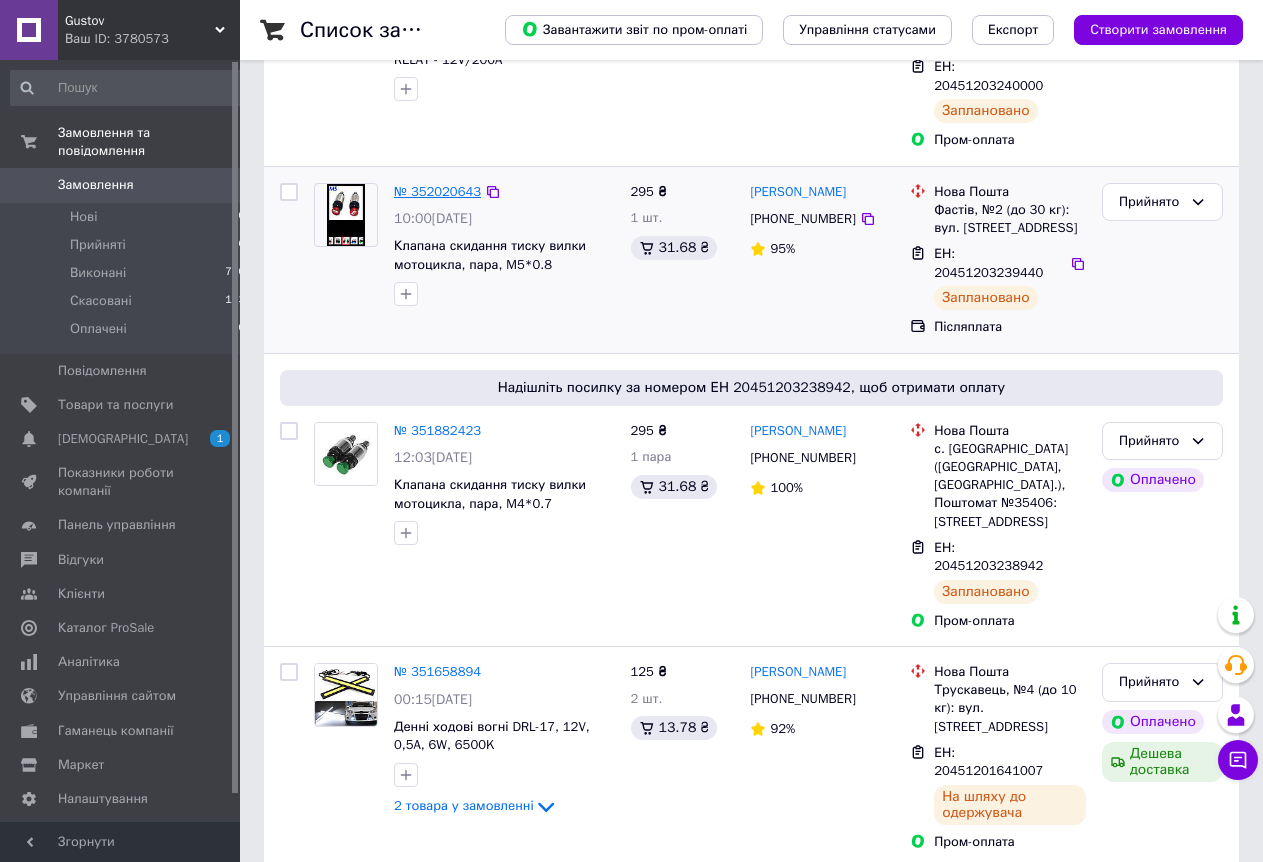 click on "№ 352020643" at bounding box center (437, 191) 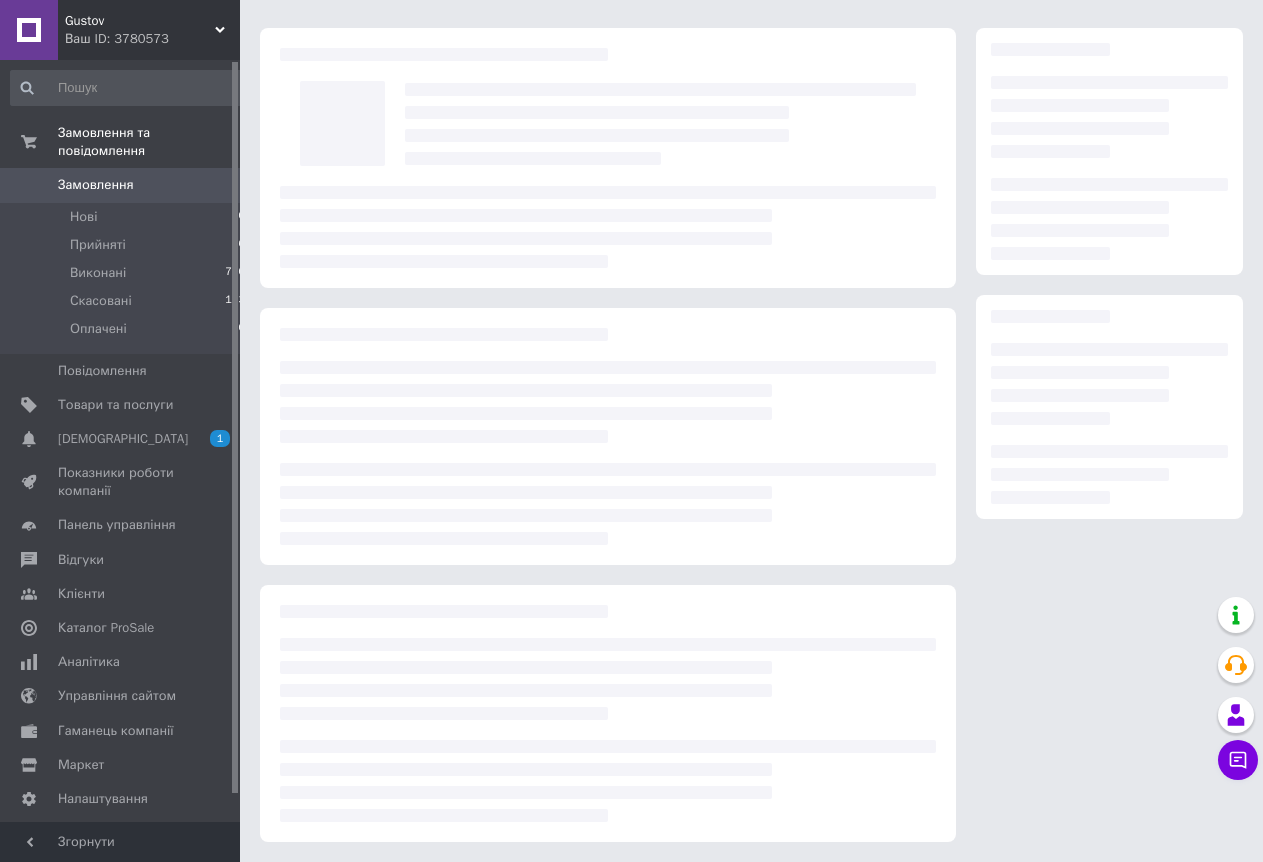 scroll, scrollTop: 52, scrollLeft: 0, axis: vertical 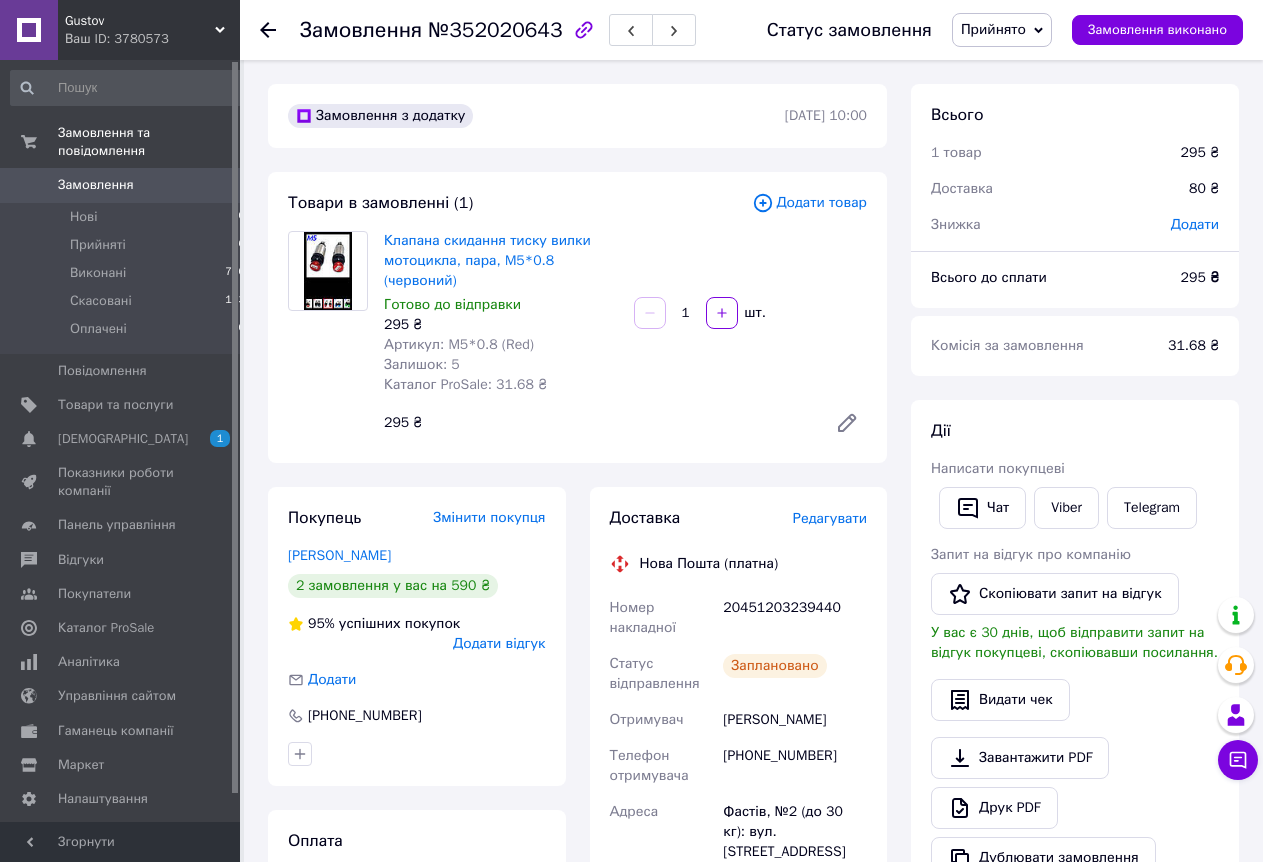 click 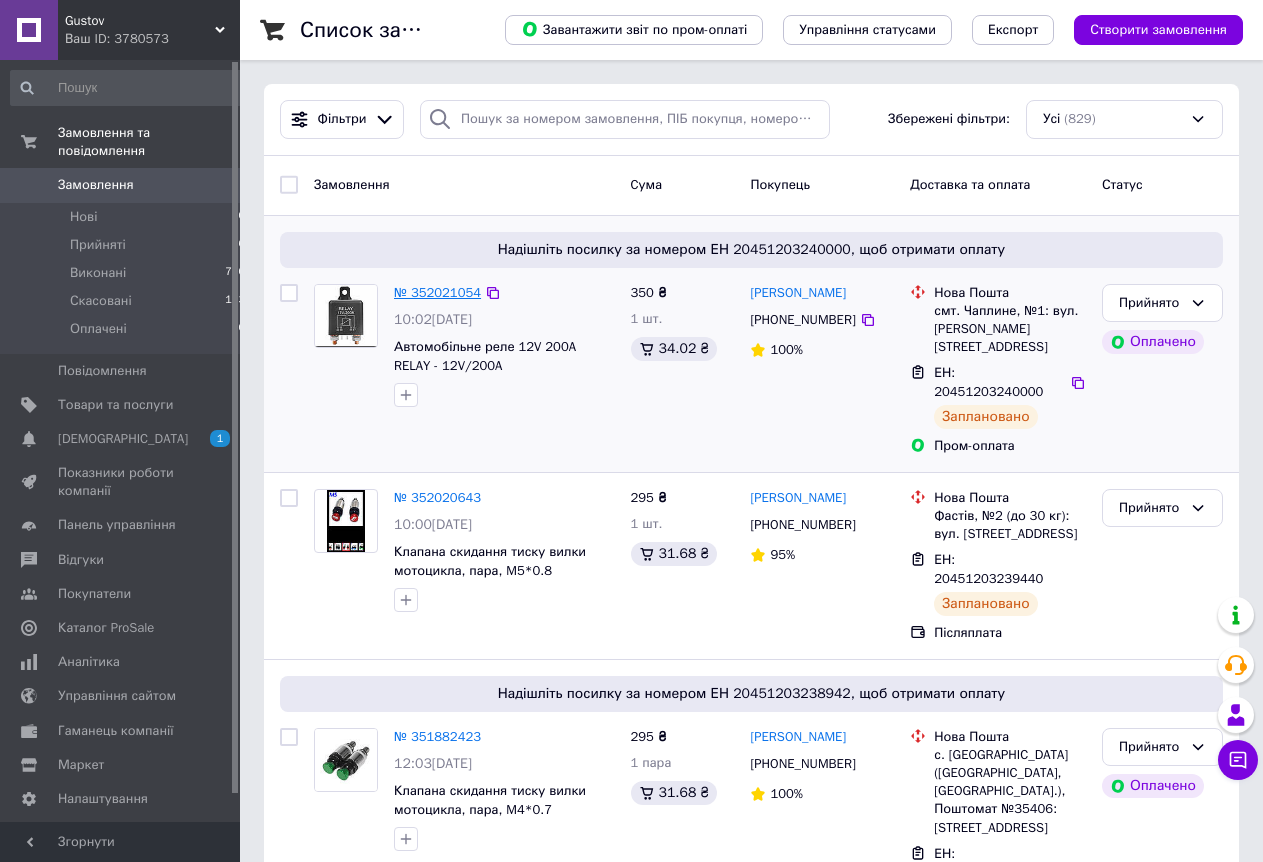 click on "№ 352021054" at bounding box center (437, 292) 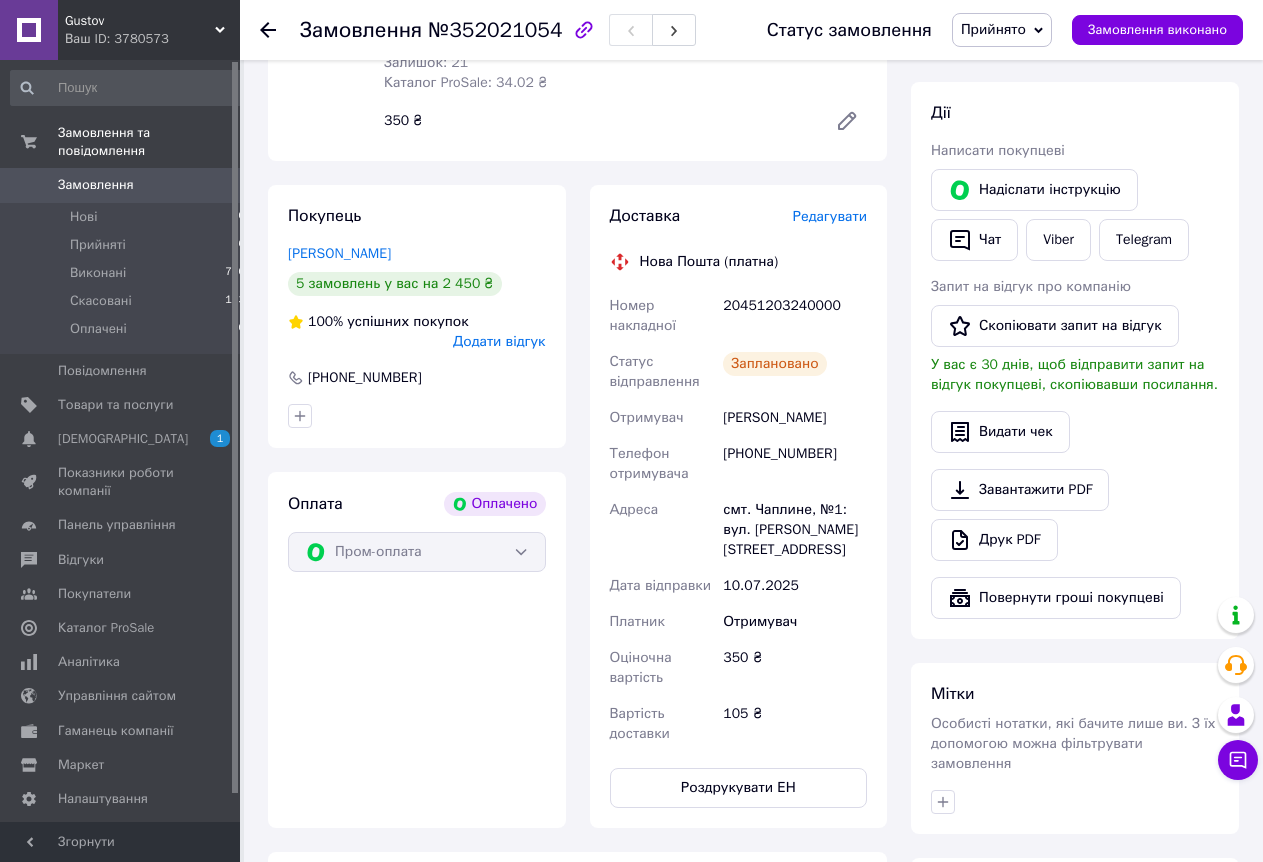 scroll, scrollTop: 0, scrollLeft: 0, axis: both 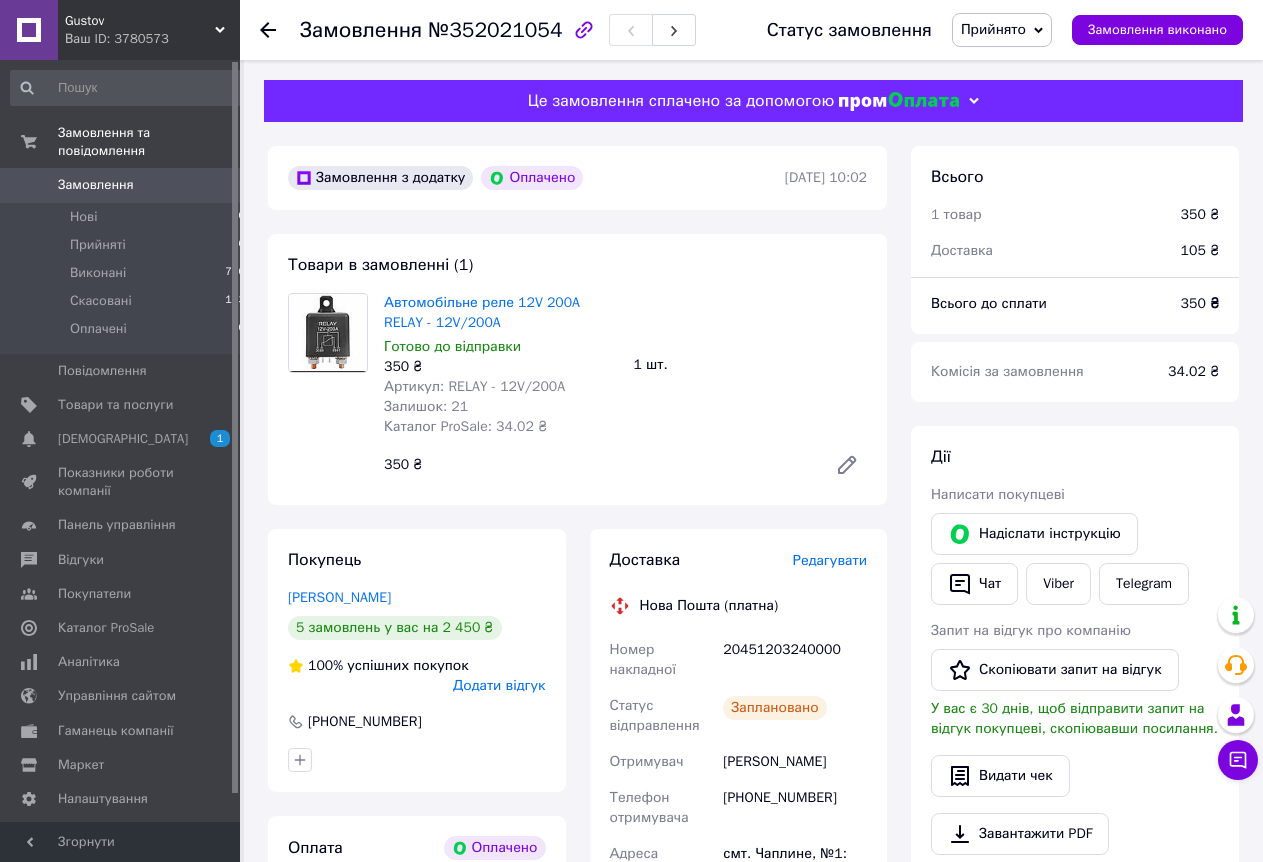 click 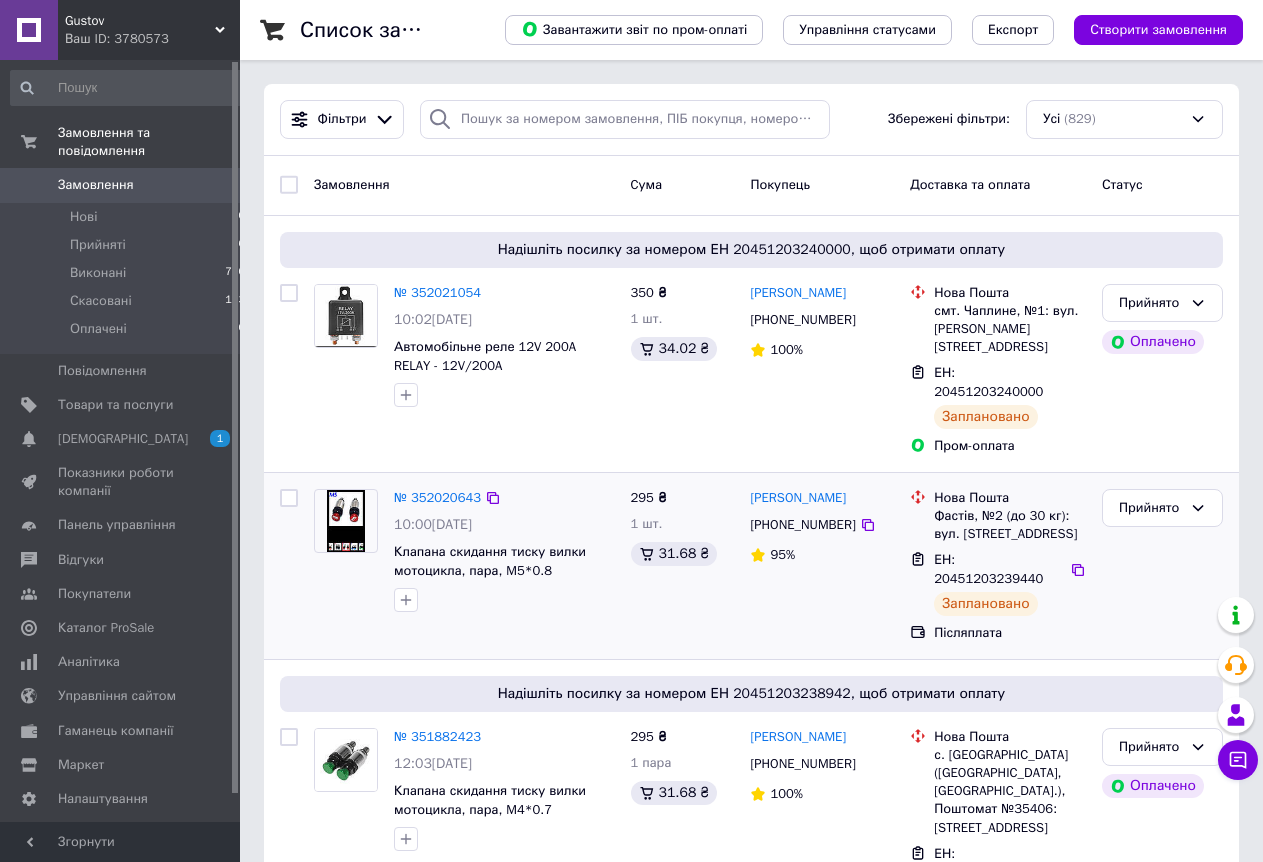 scroll, scrollTop: 306, scrollLeft: 0, axis: vertical 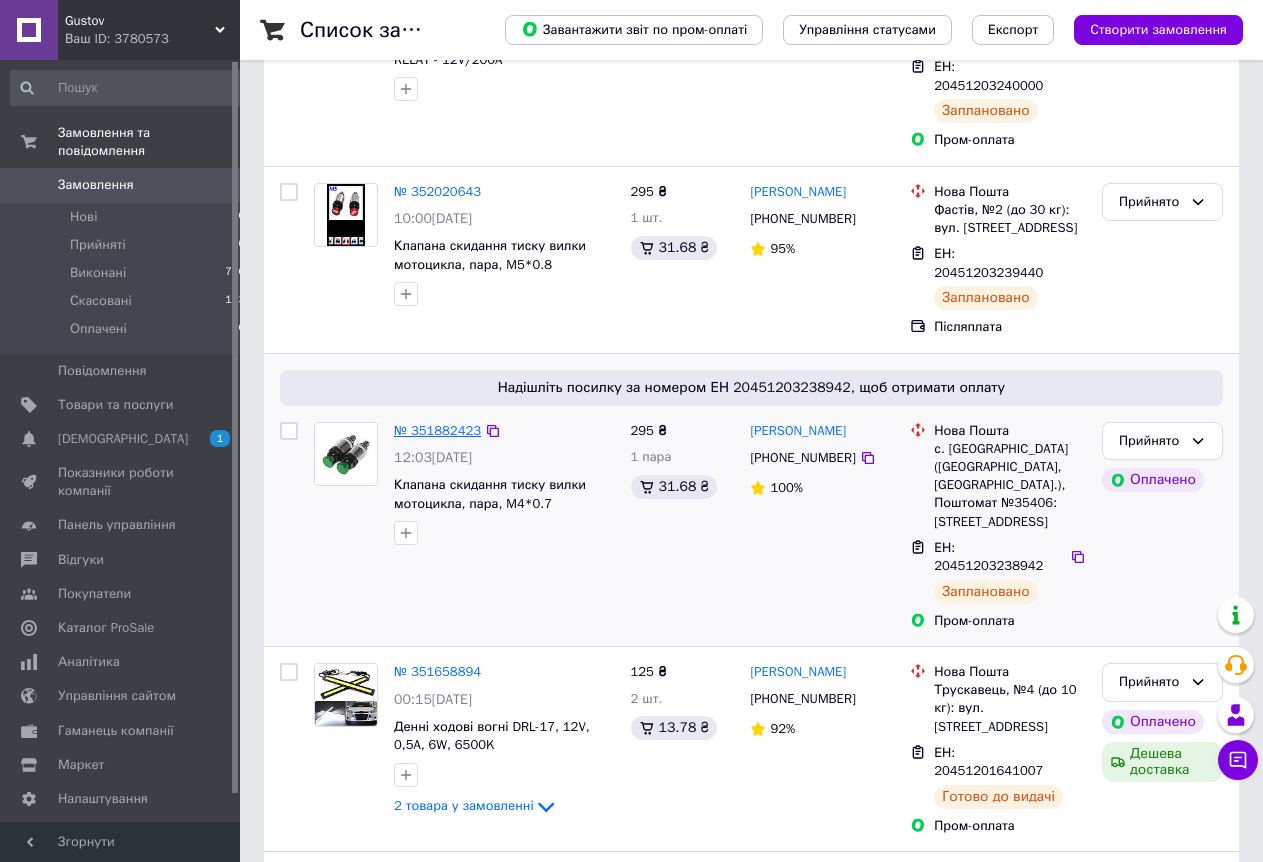 click on "№ 351882423" at bounding box center (437, 430) 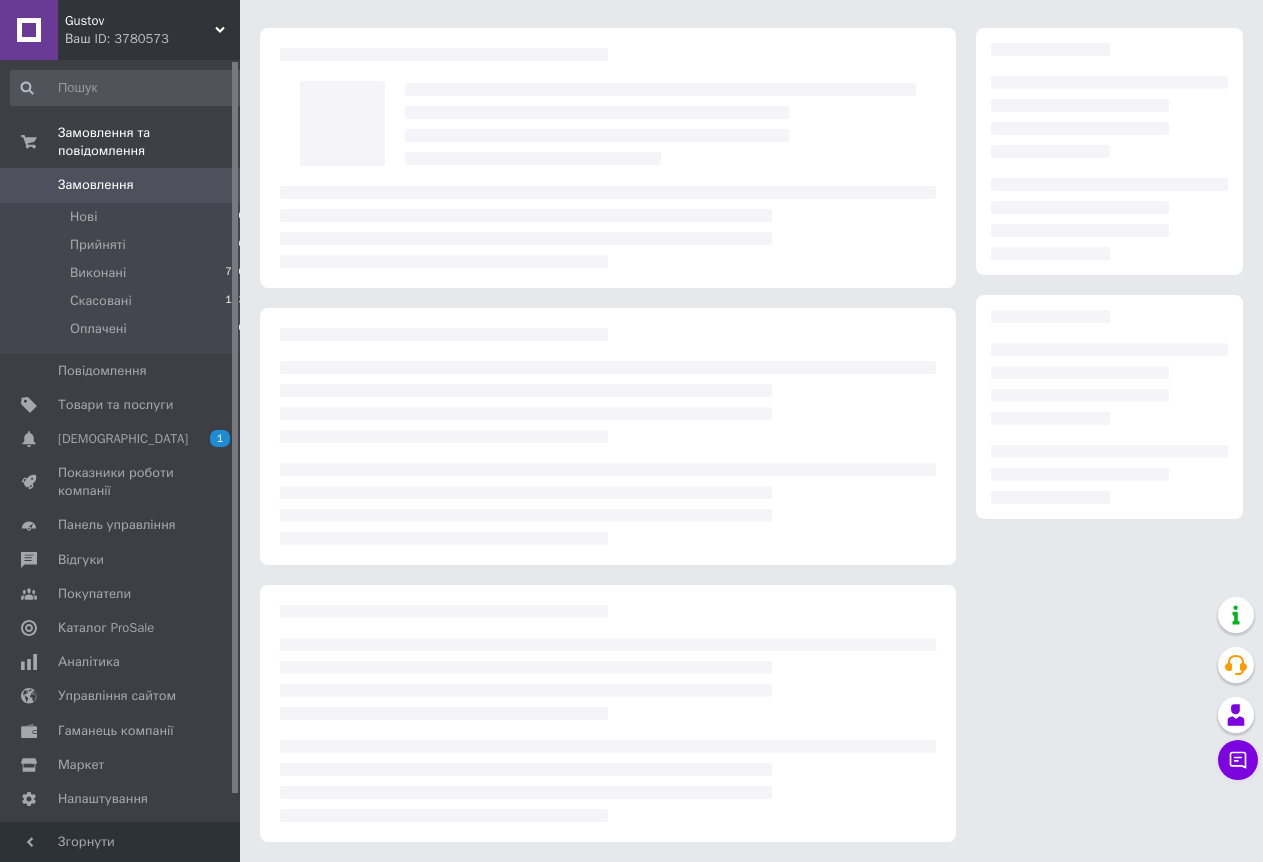 scroll, scrollTop: 52, scrollLeft: 0, axis: vertical 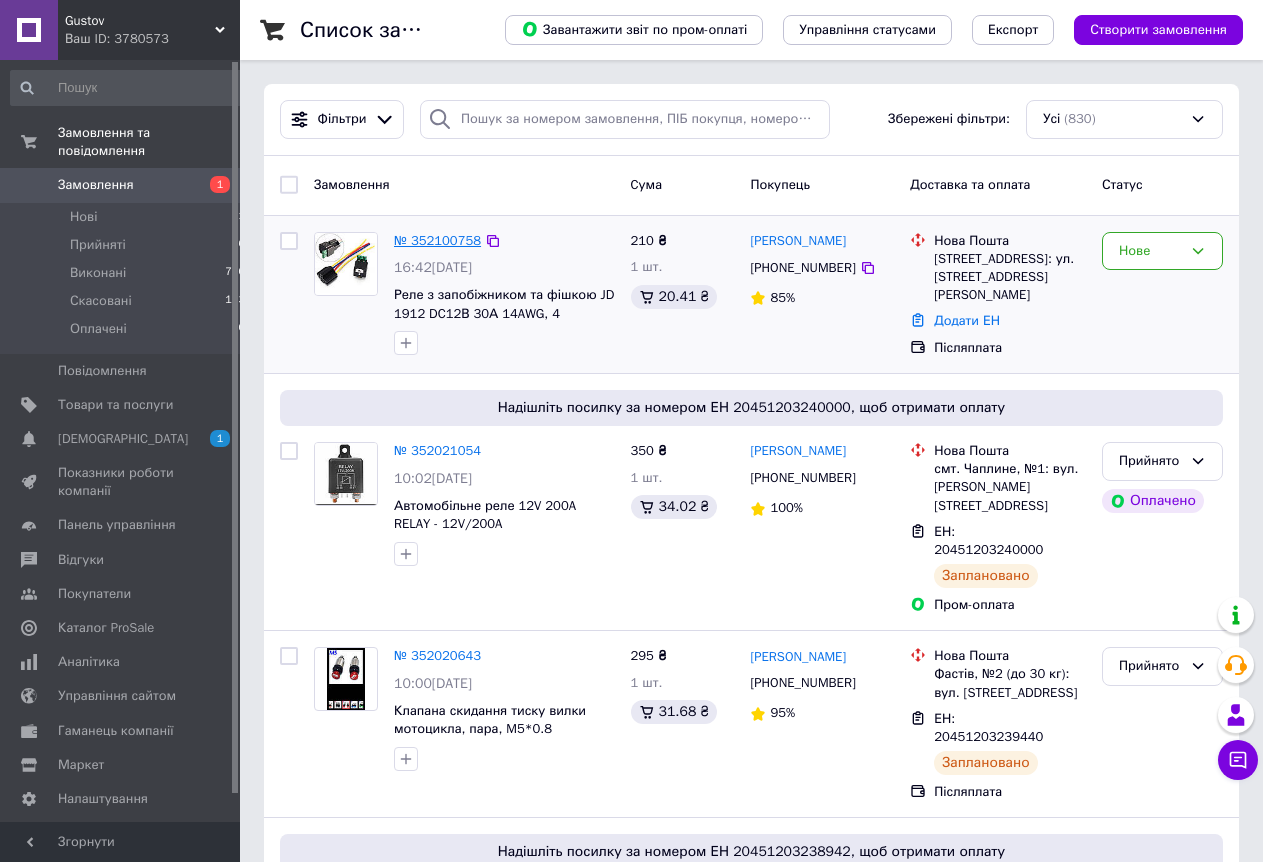 click on "№ 352100758" at bounding box center (437, 240) 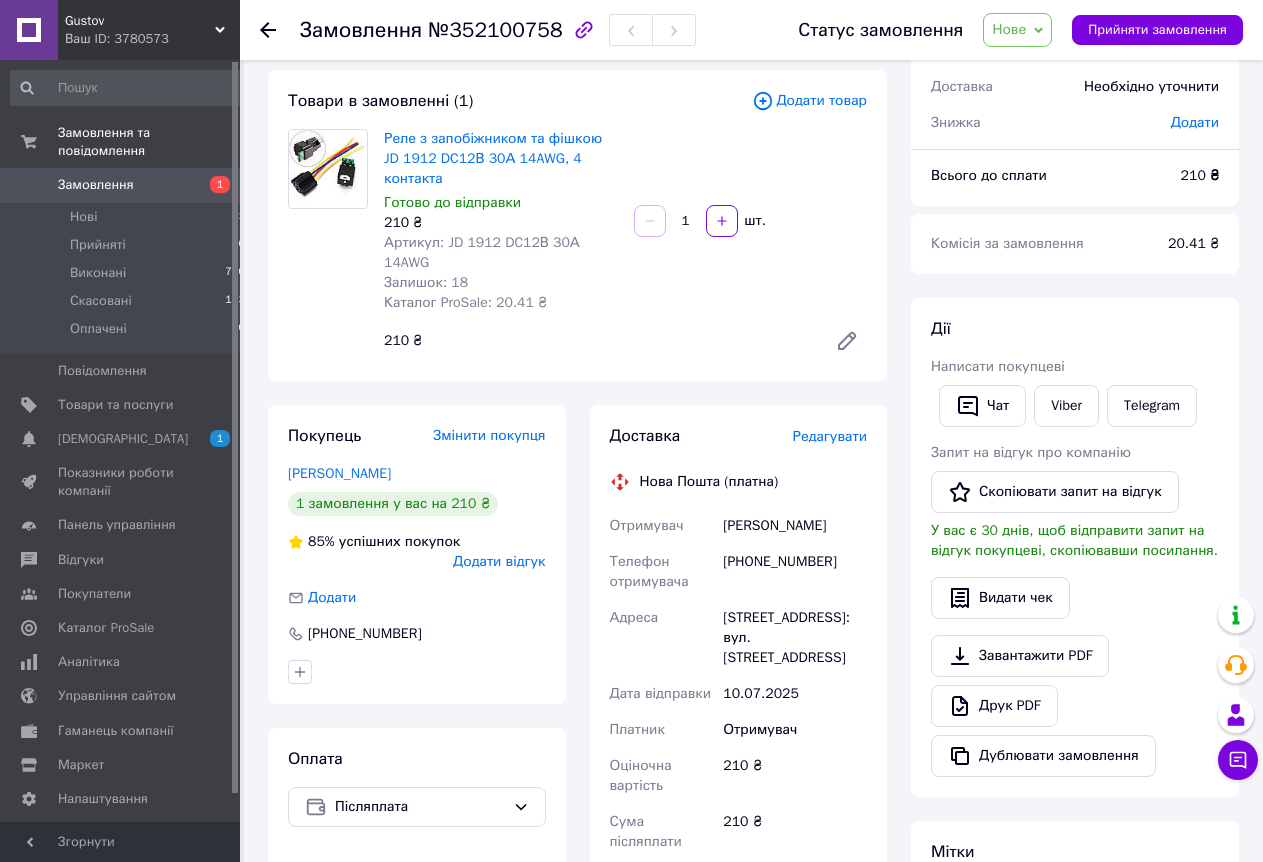scroll, scrollTop: 0, scrollLeft: 0, axis: both 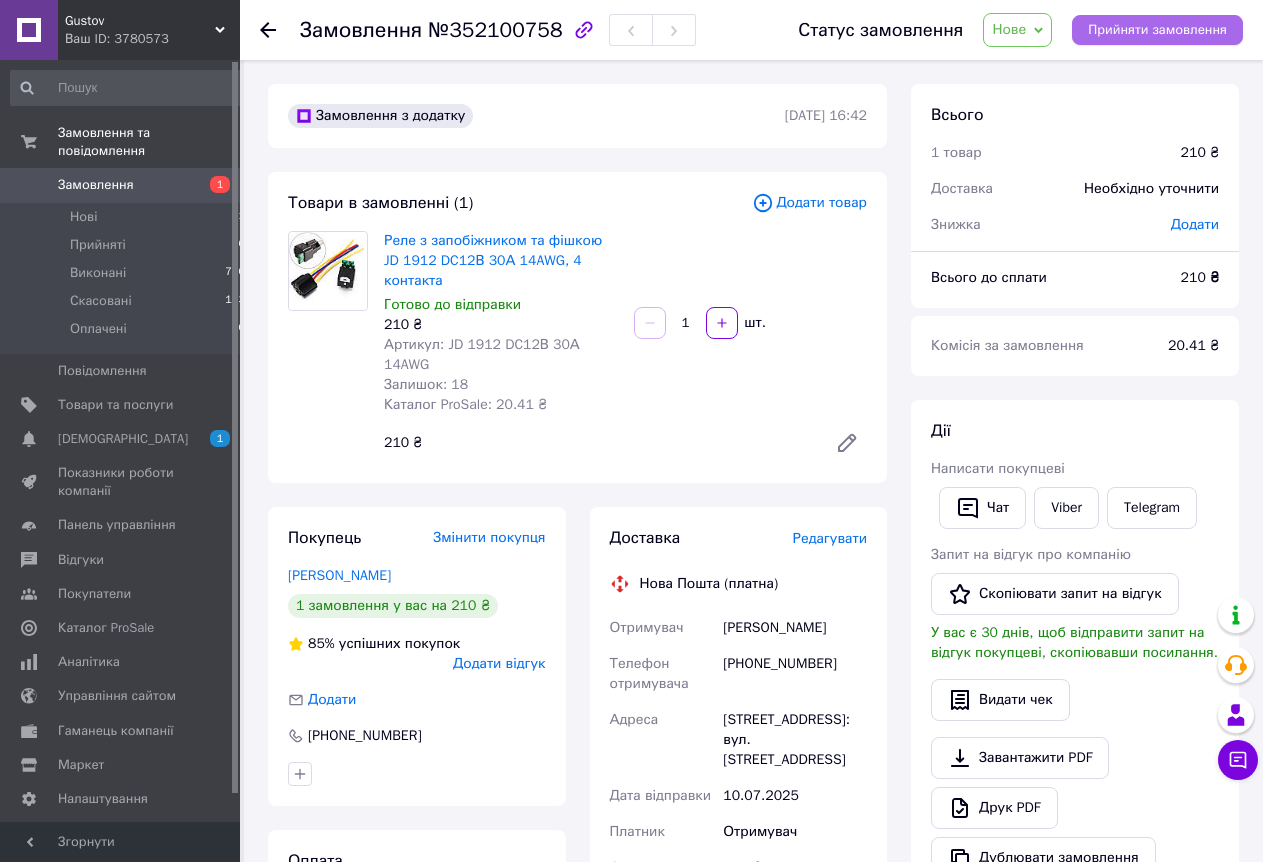 click on "Прийняти замовлення" at bounding box center [1157, 30] 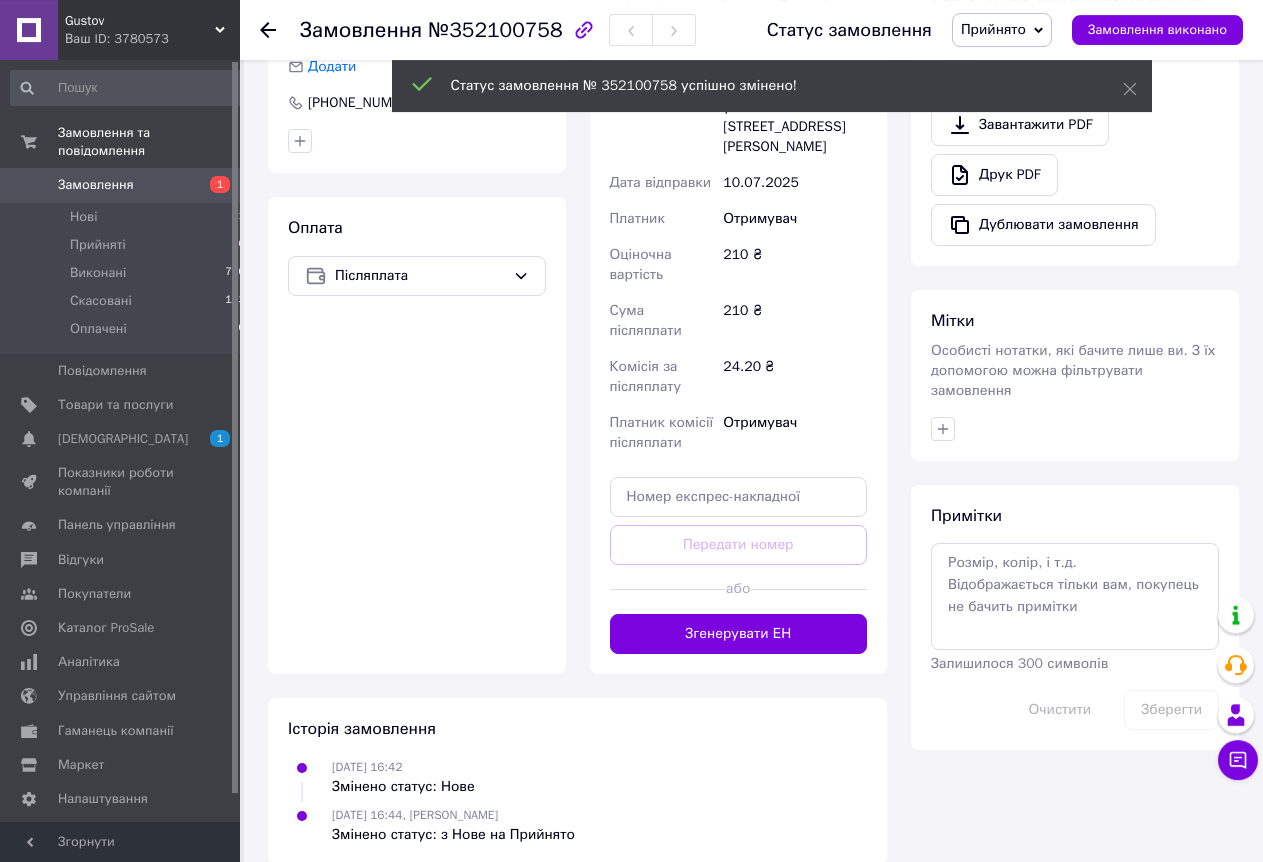 scroll, scrollTop: 640, scrollLeft: 0, axis: vertical 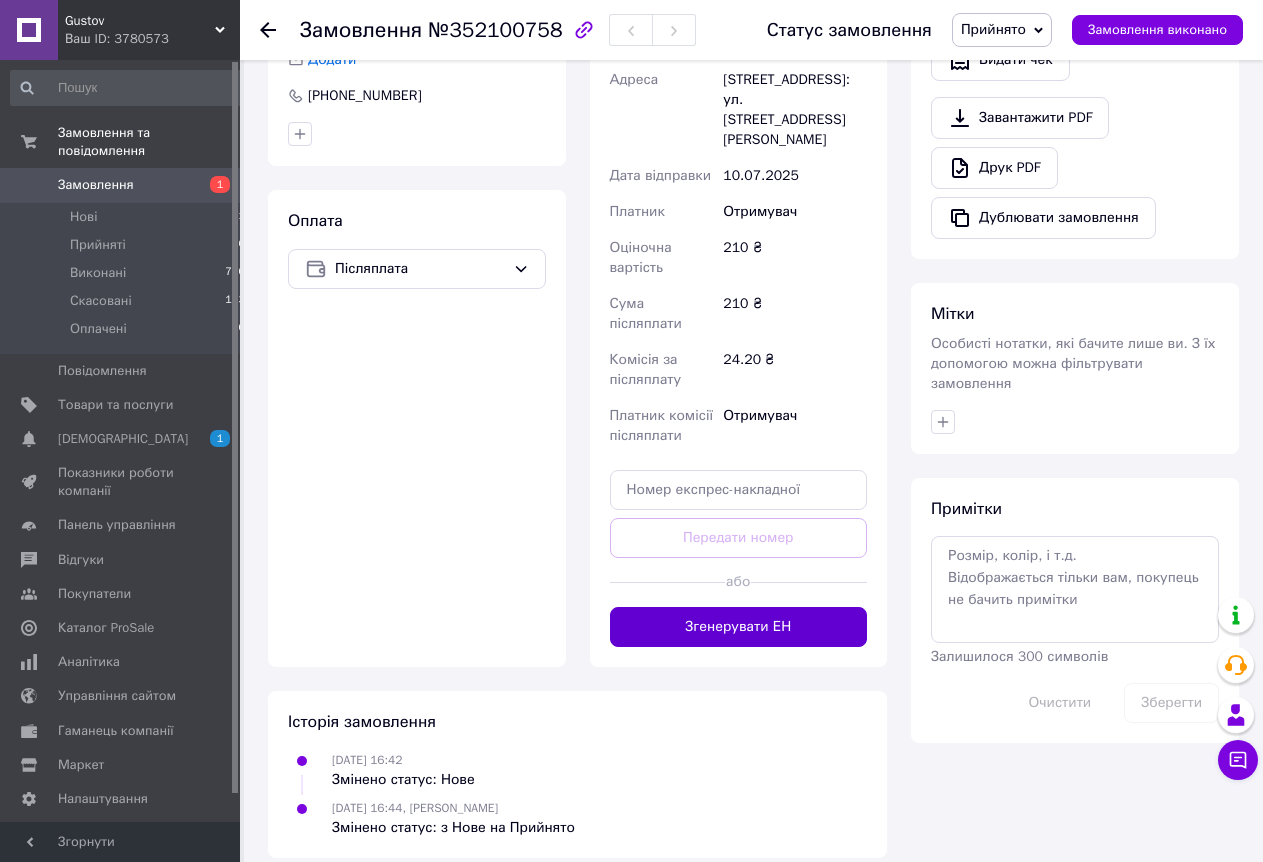 click on "Згенерувати ЕН" at bounding box center [739, 627] 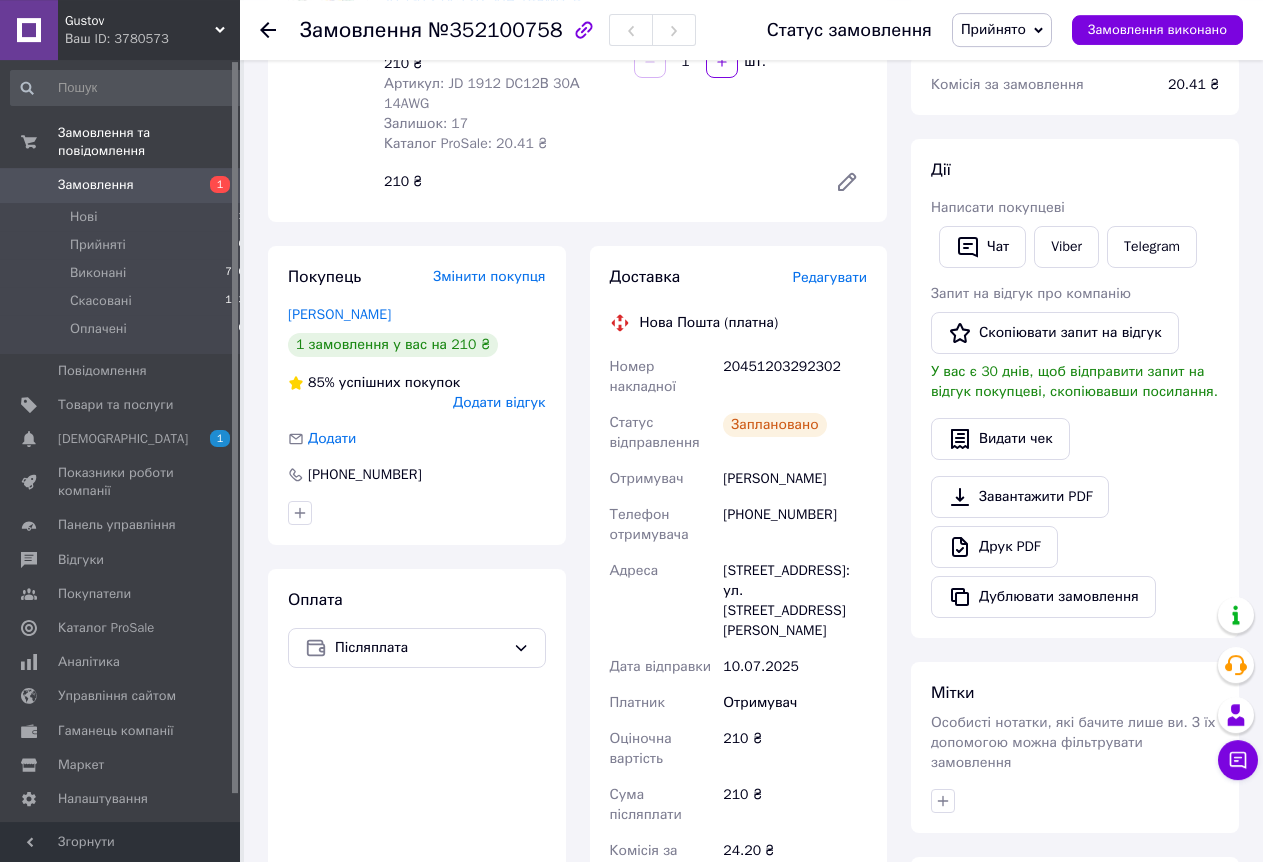 scroll, scrollTop: 130, scrollLeft: 0, axis: vertical 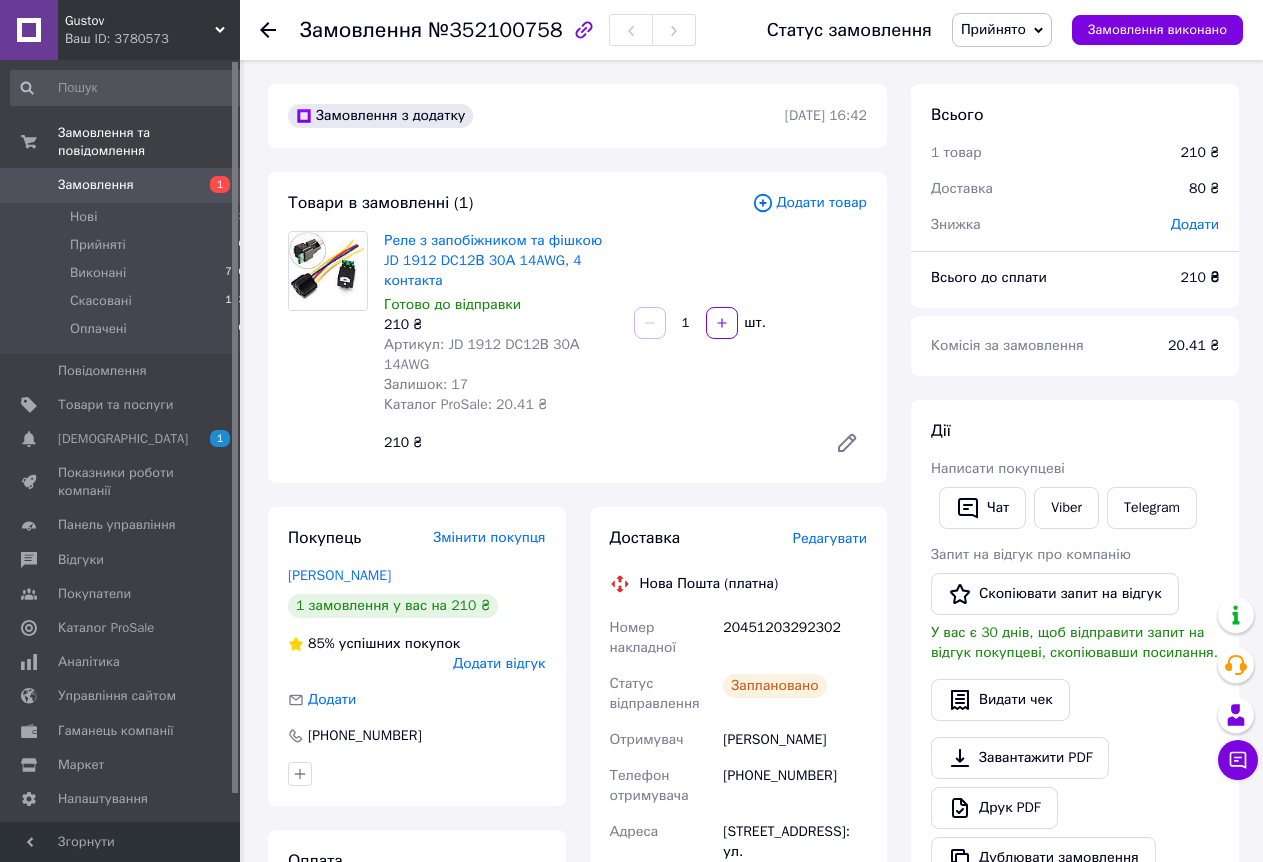 click 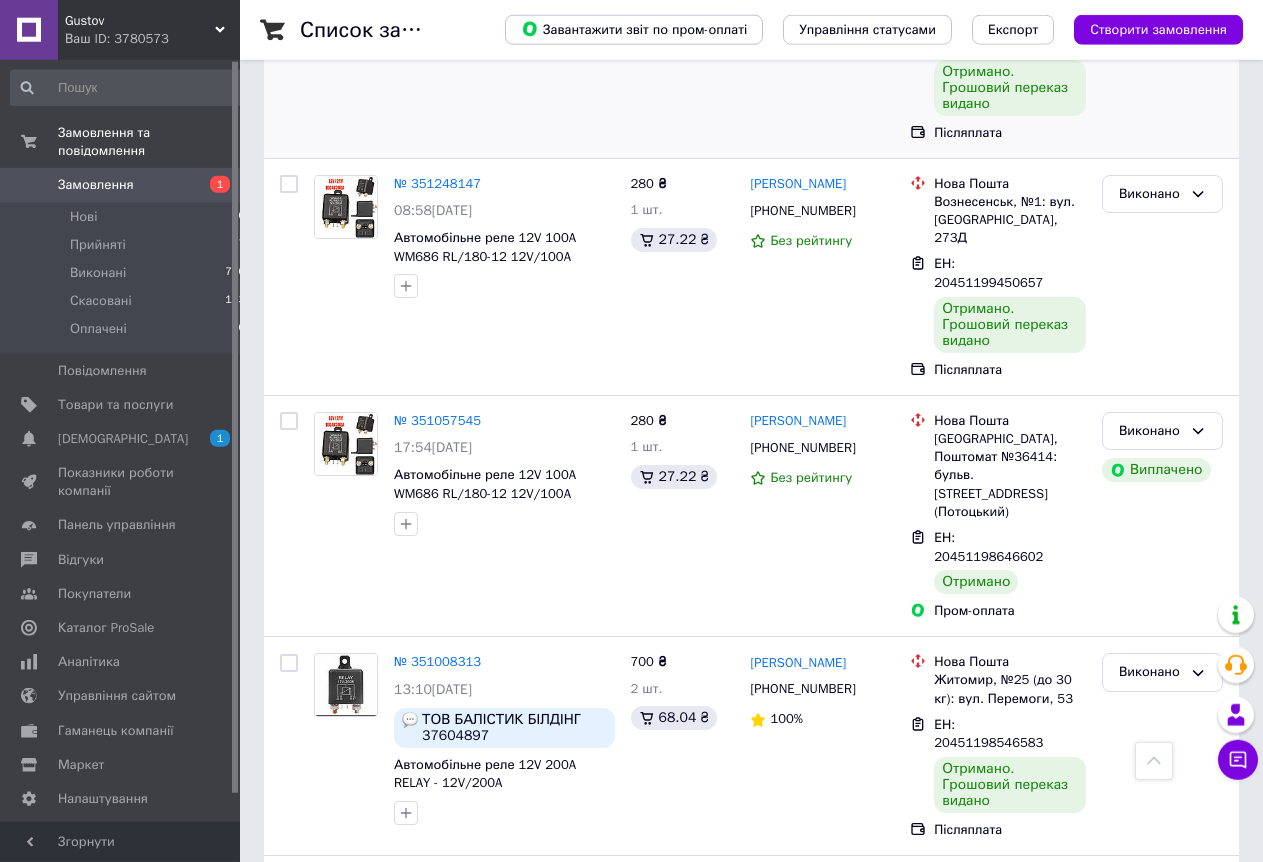 scroll, scrollTop: 1836, scrollLeft: 0, axis: vertical 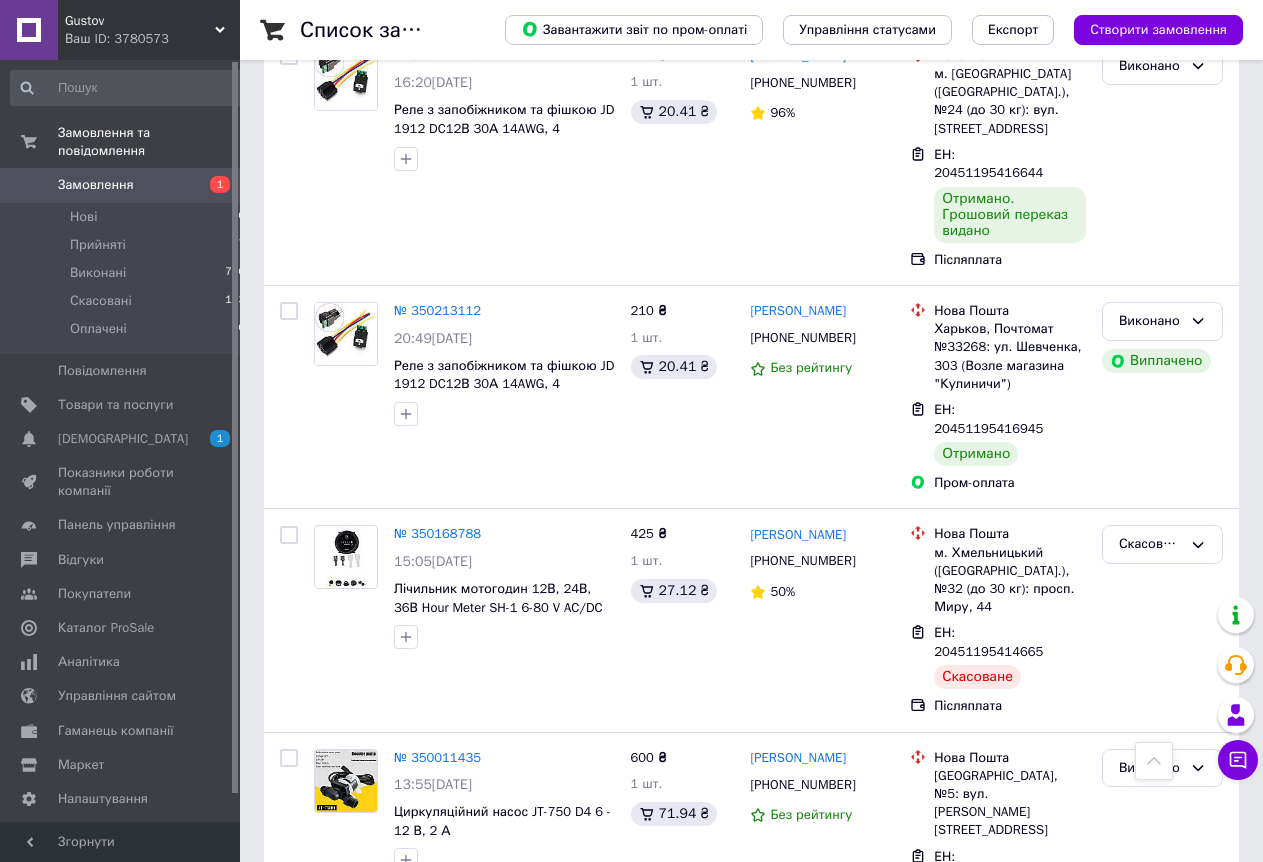 click on "2" at bounding box center [327, 1255] 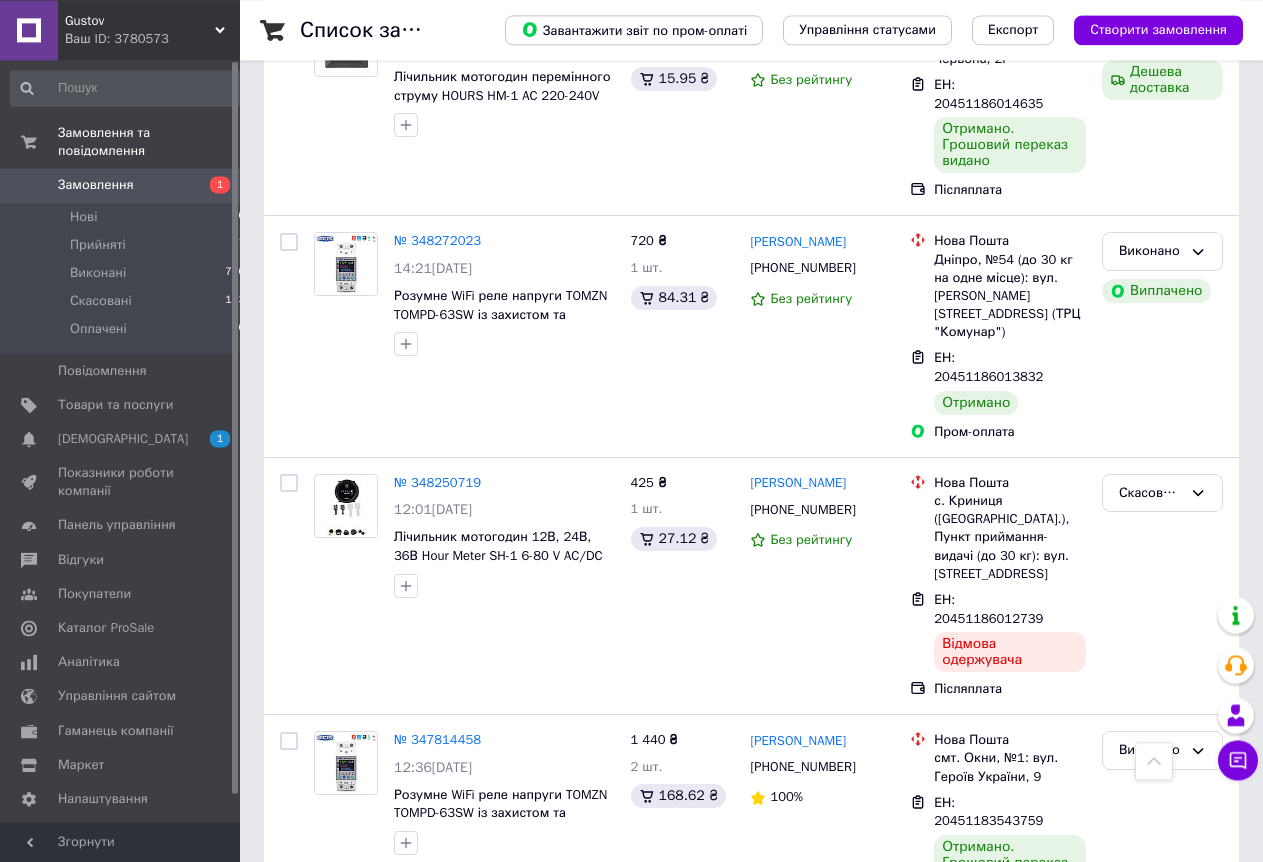 scroll, scrollTop: 3264, scrollLeft: 0, axis: vertical 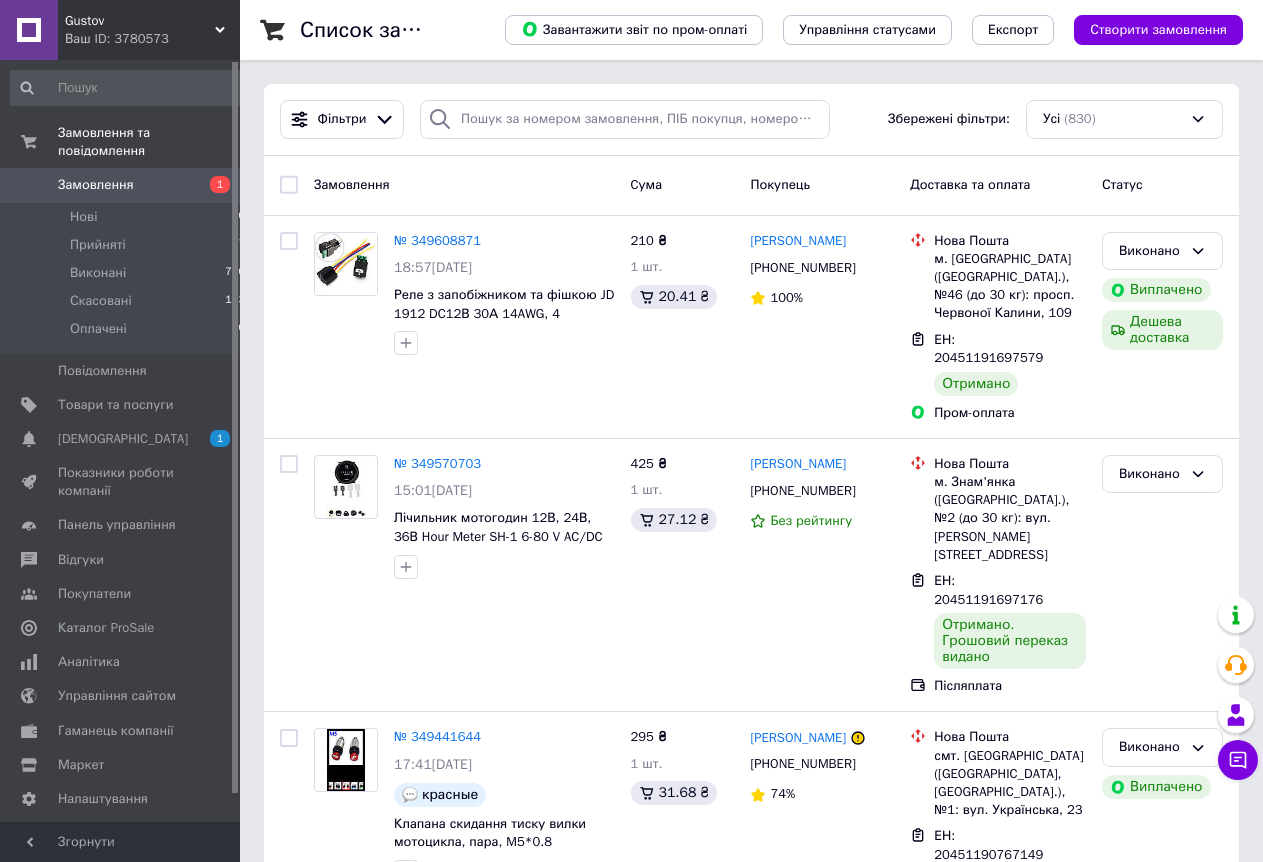 click on "Замовлення" at bounding box center [121, 185] 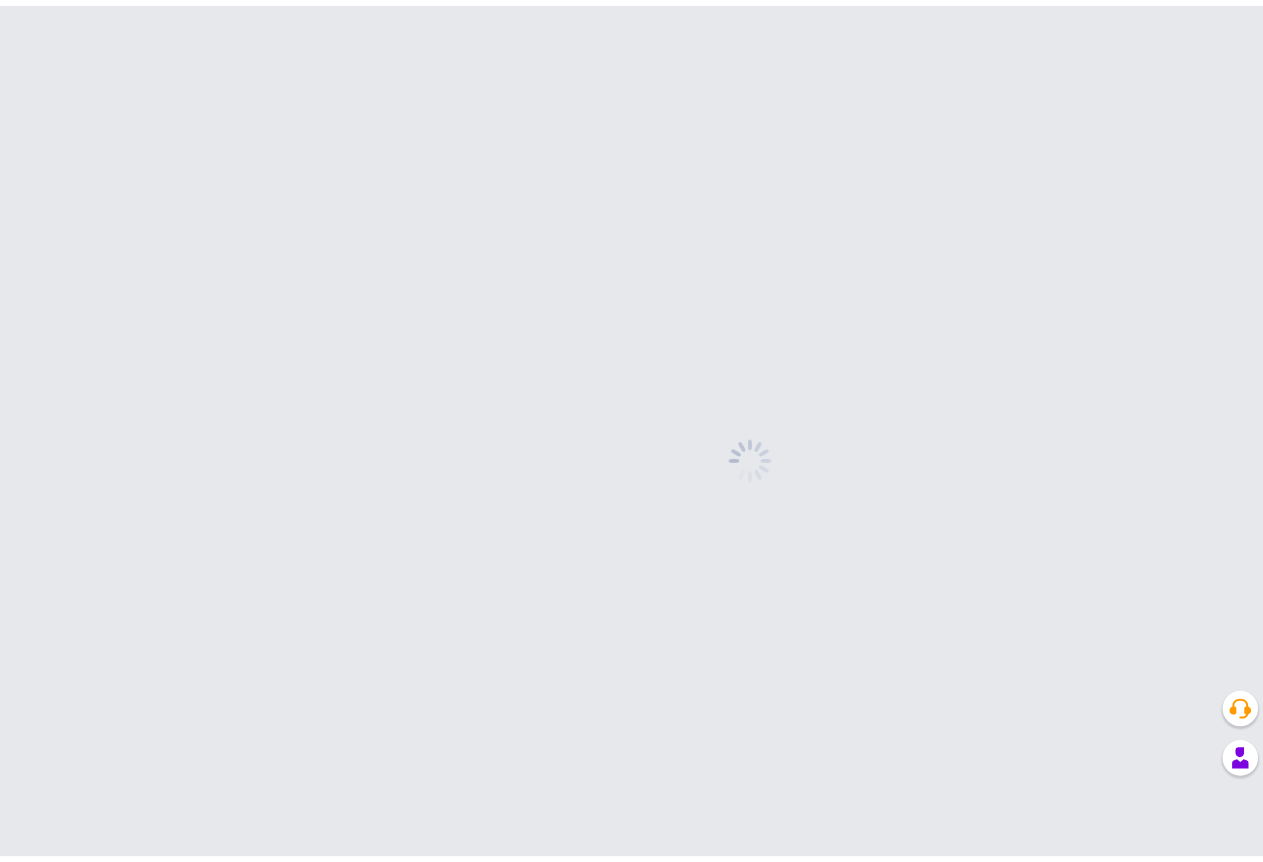 scroll, scrollTop: 0, scrollLeft: 0, axis: both 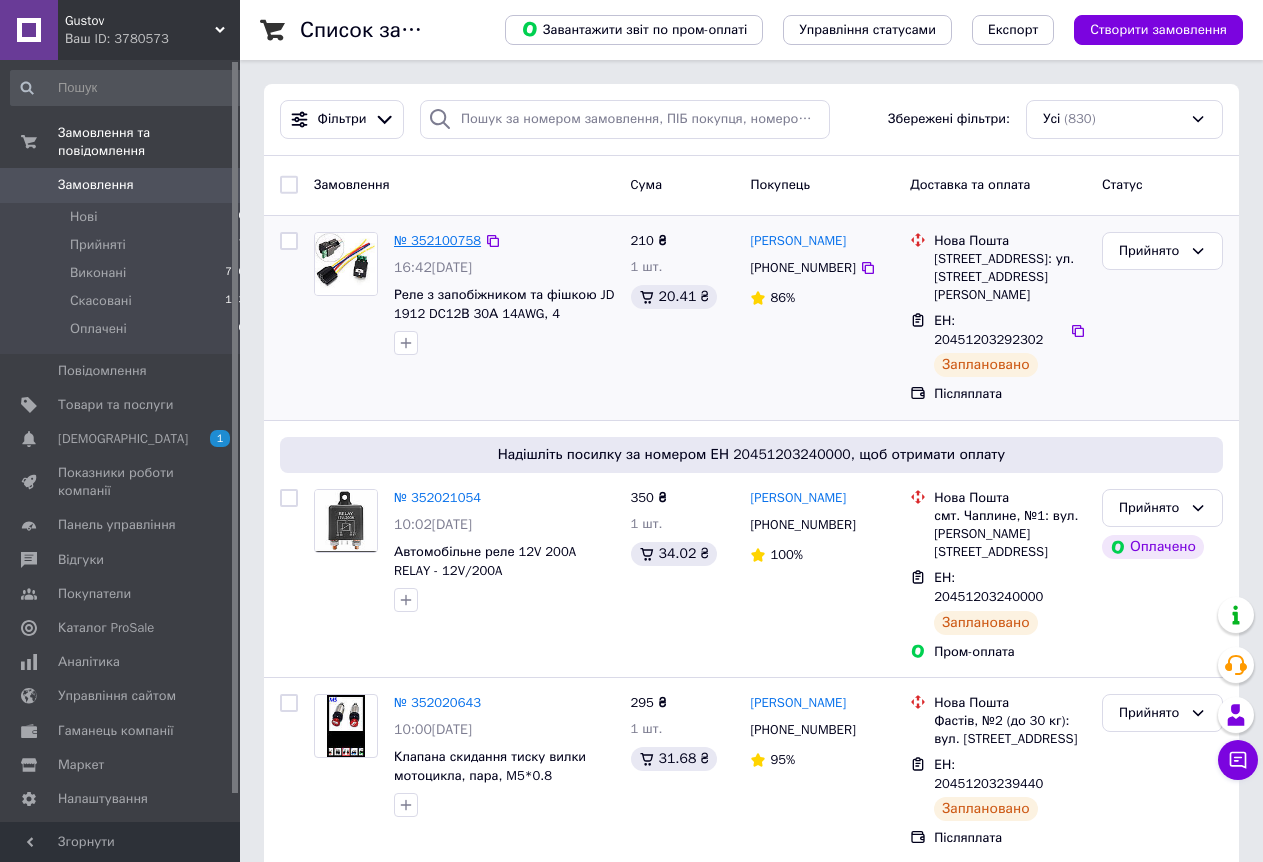 click on "№ 352100758" at bounding box center (437, 240) 